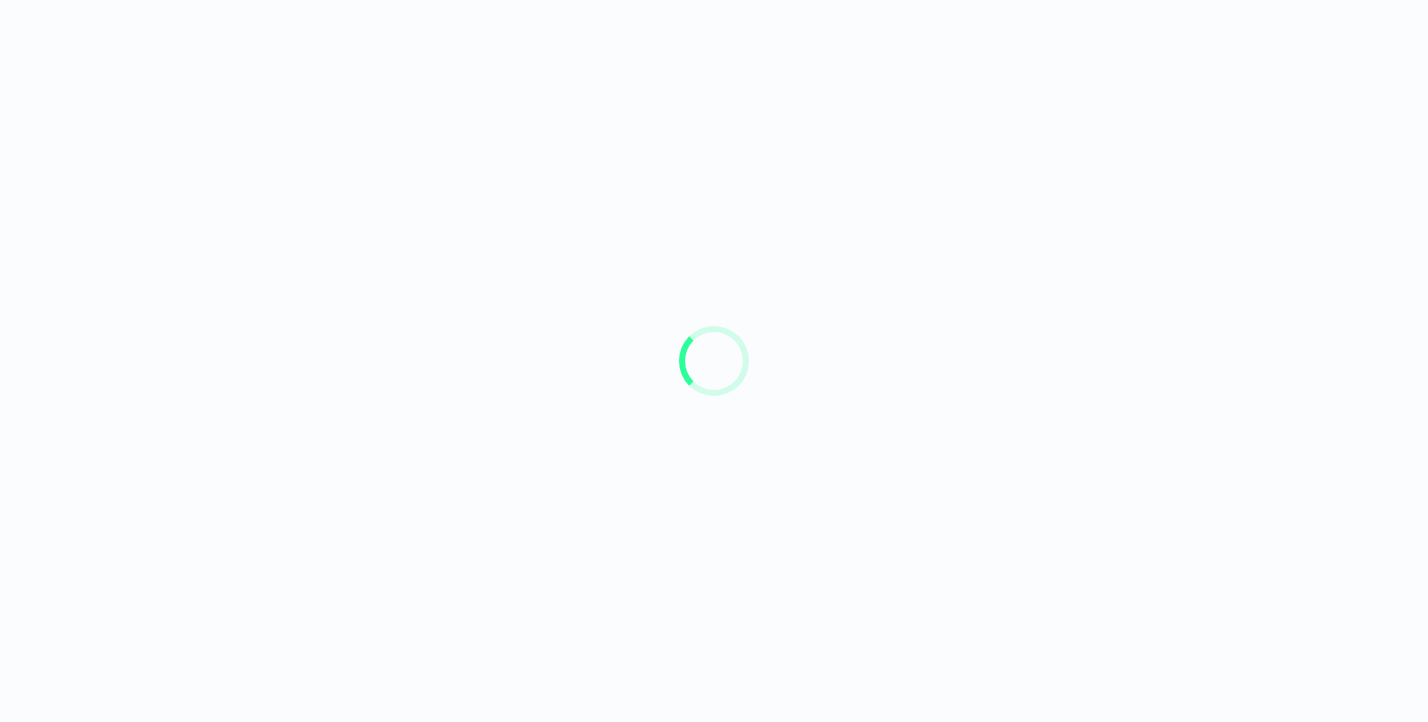 scroll, scrollTop: 0, scrollLeft: 0, axis: both 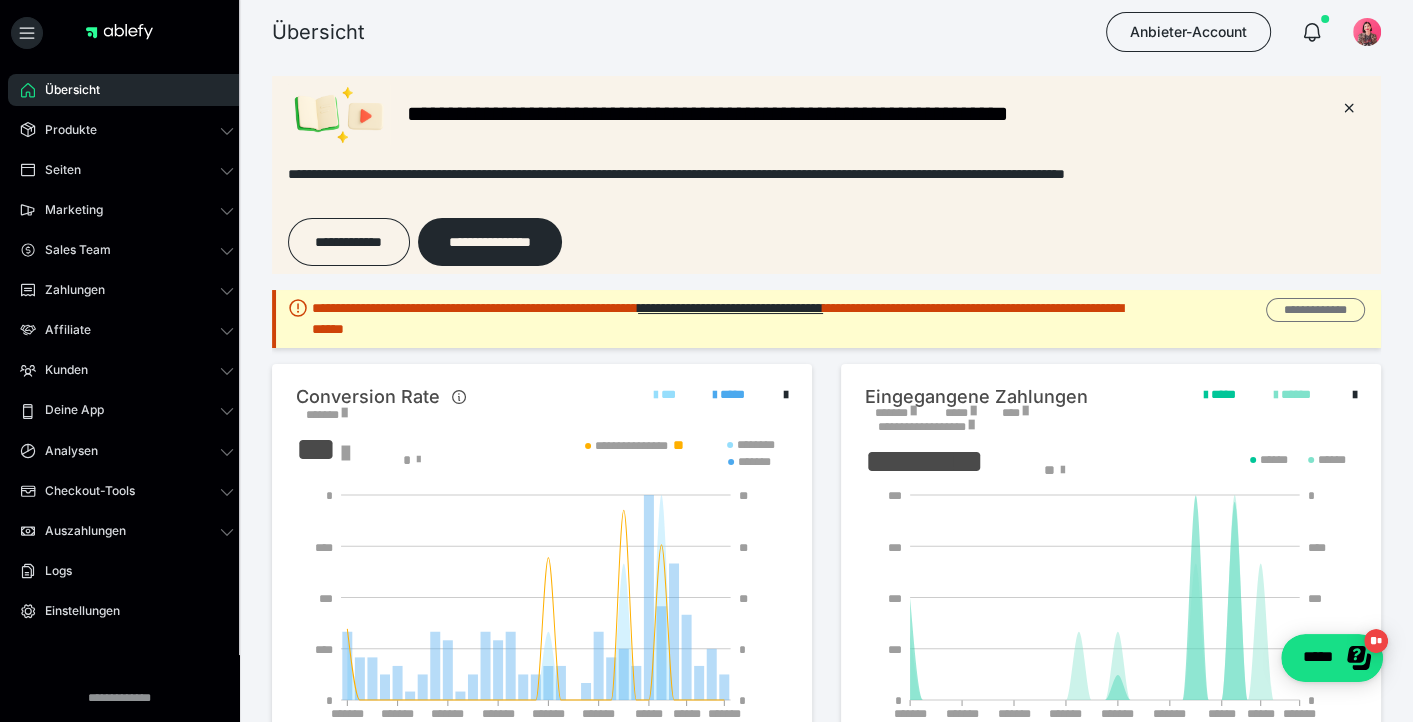 click on "**********" at bounding box center [1315, 310] 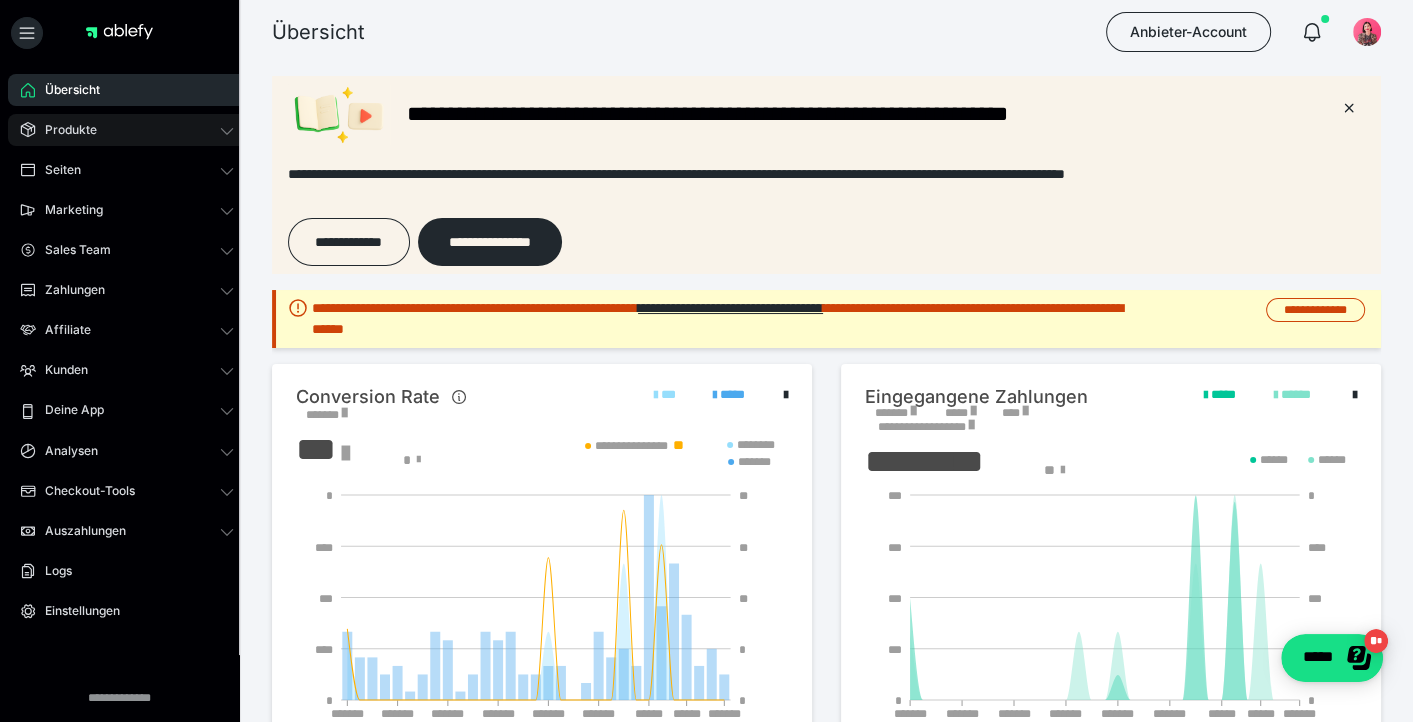 click on "Produkte" at bounding box center [64, 130] 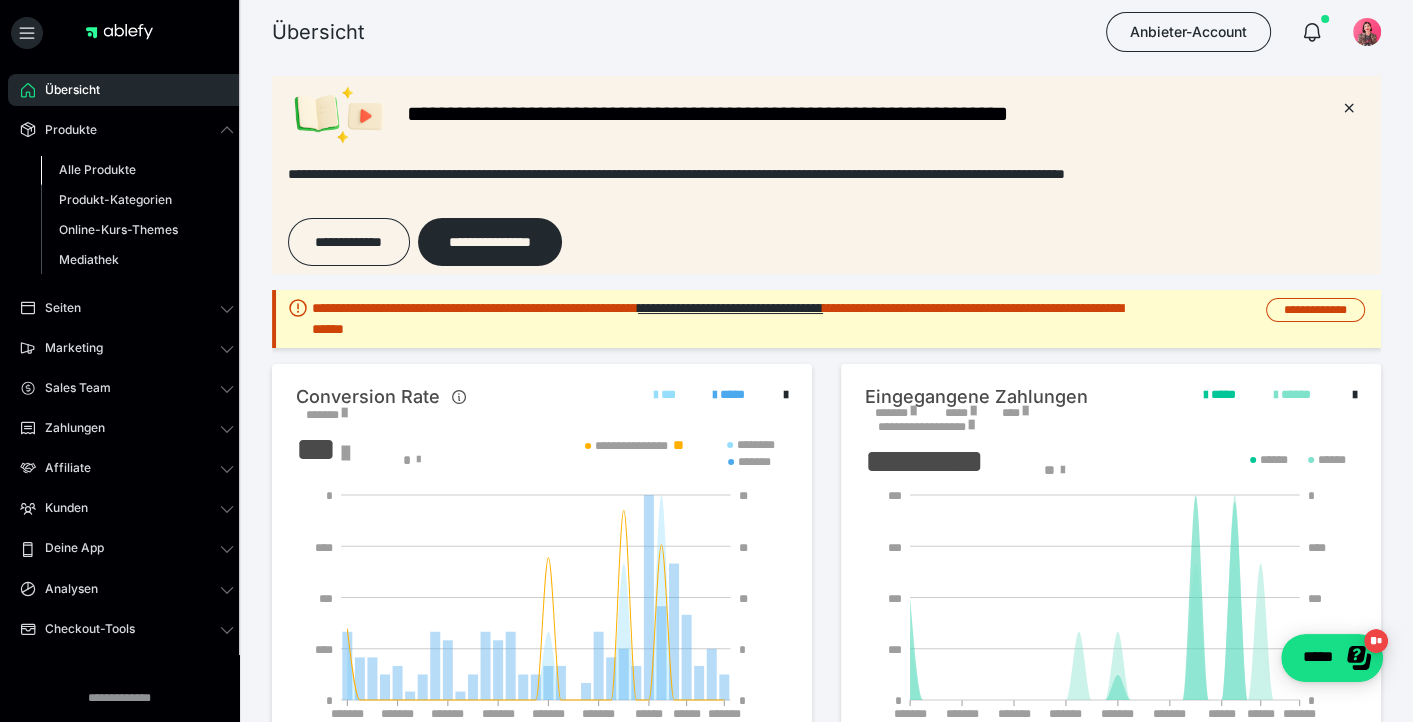 click on "Alle Produkte" at bounding box center (97, 169) 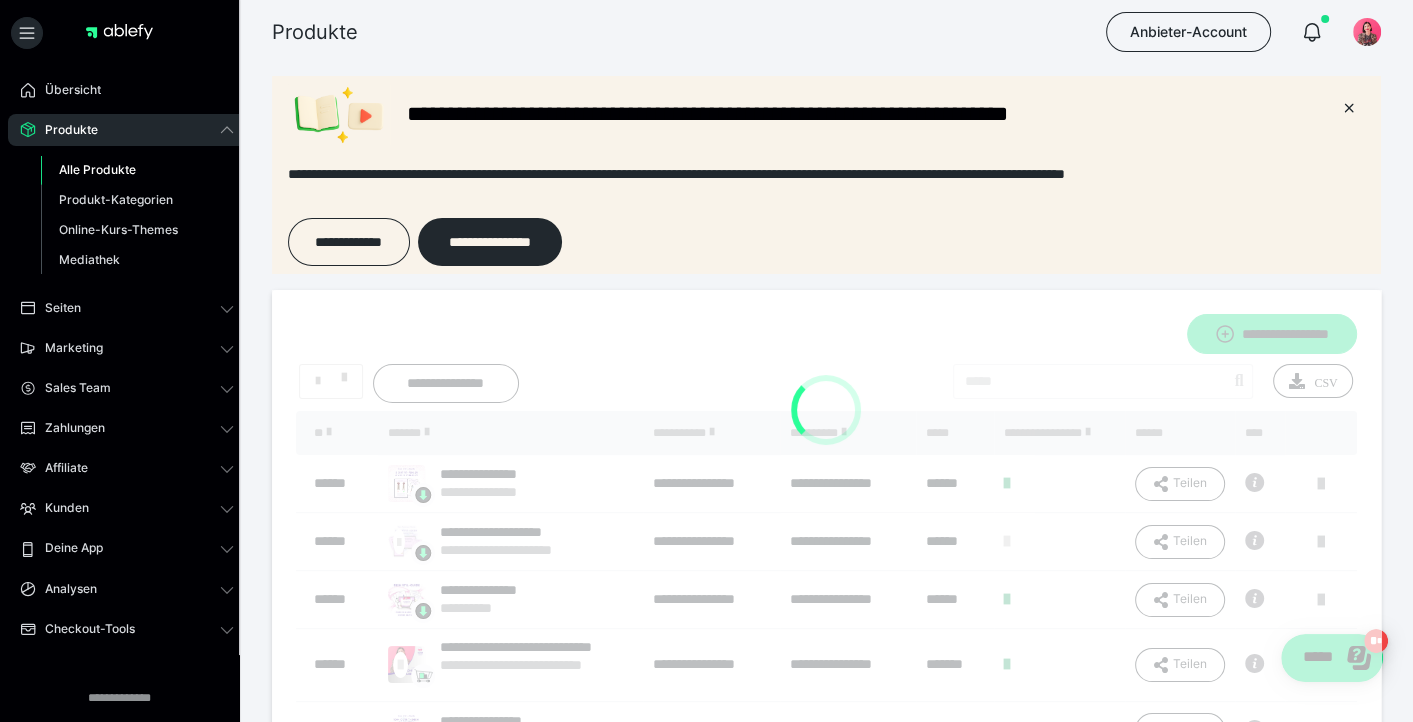 scroll, scrollTop: 0, scrollLeft: 0, axis: both 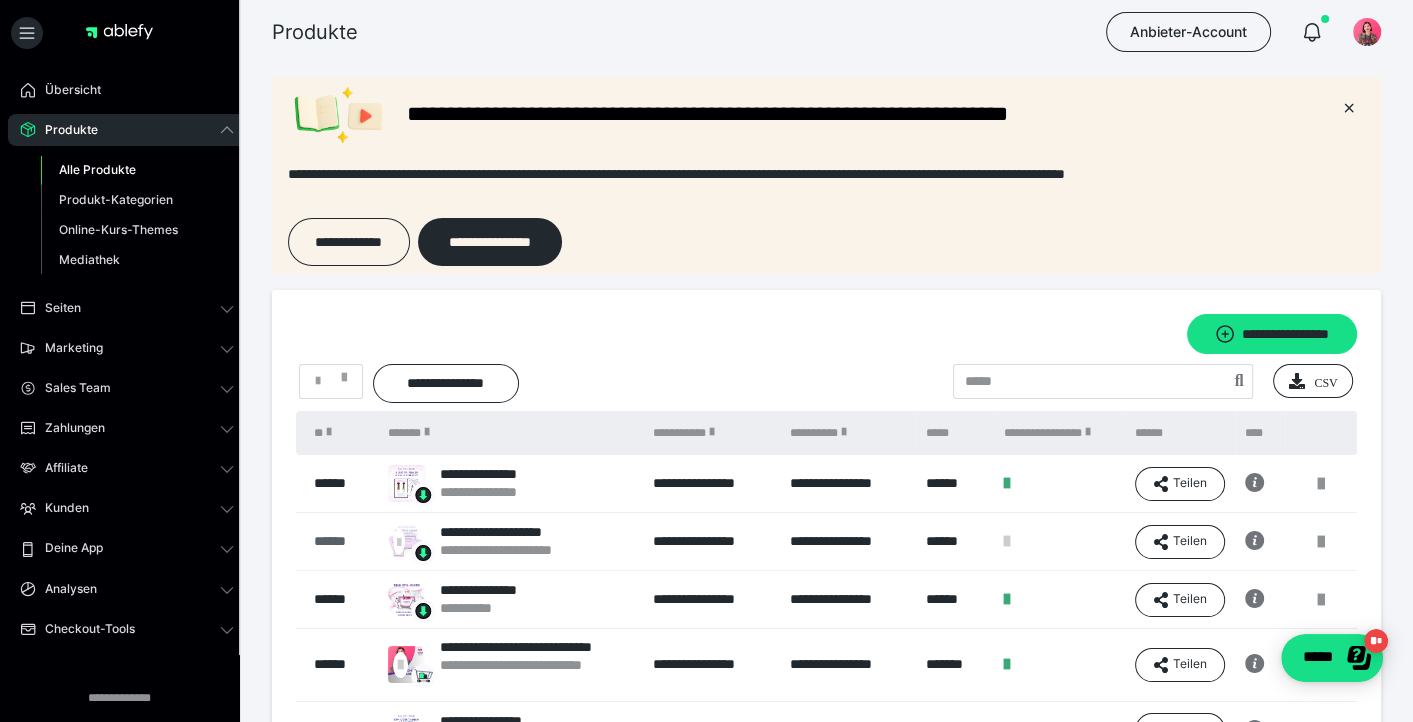 click on "******" at bounding box center [341, 541] 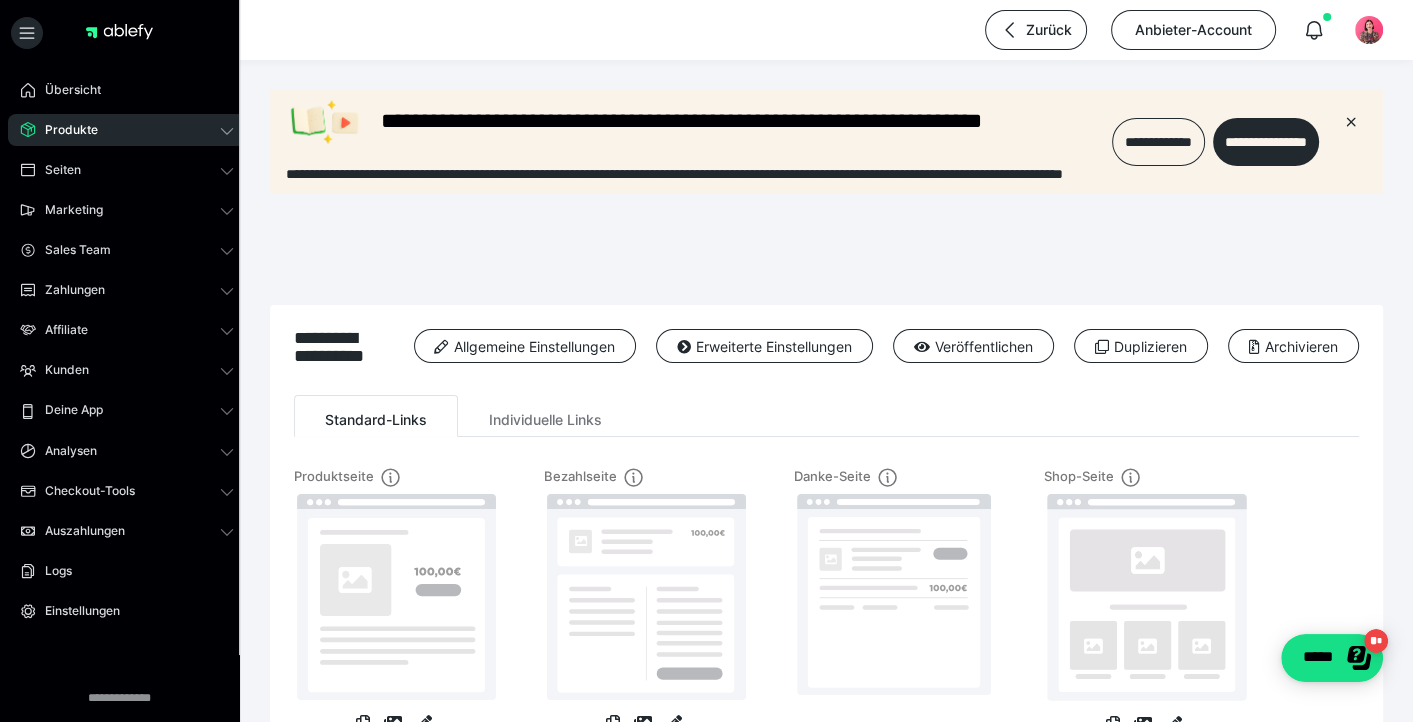 scroll, scrollTop: 0, scrollLeft: 0, axis: both 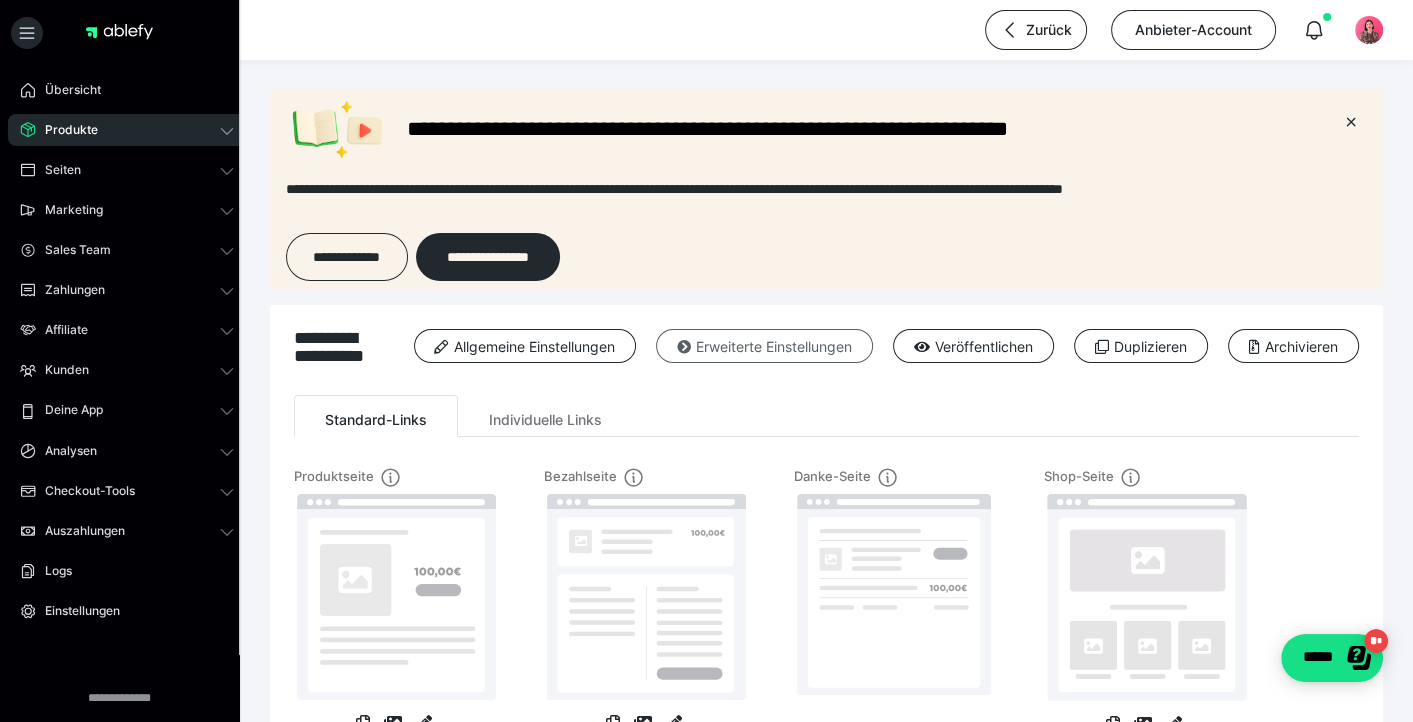 click on "Erweiterte Einstellungen" at bounding box center (764, 346) 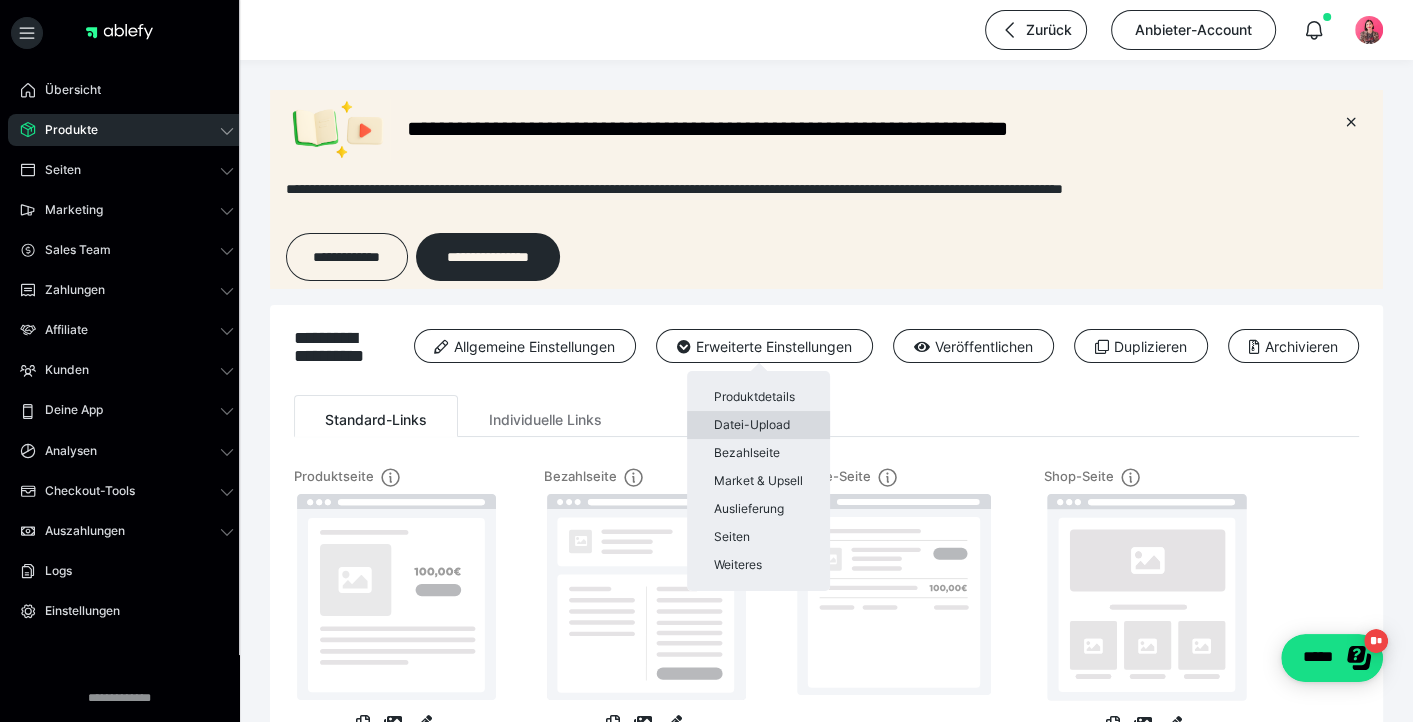click on "Datei-Upload" at bounding box center (758, 425) 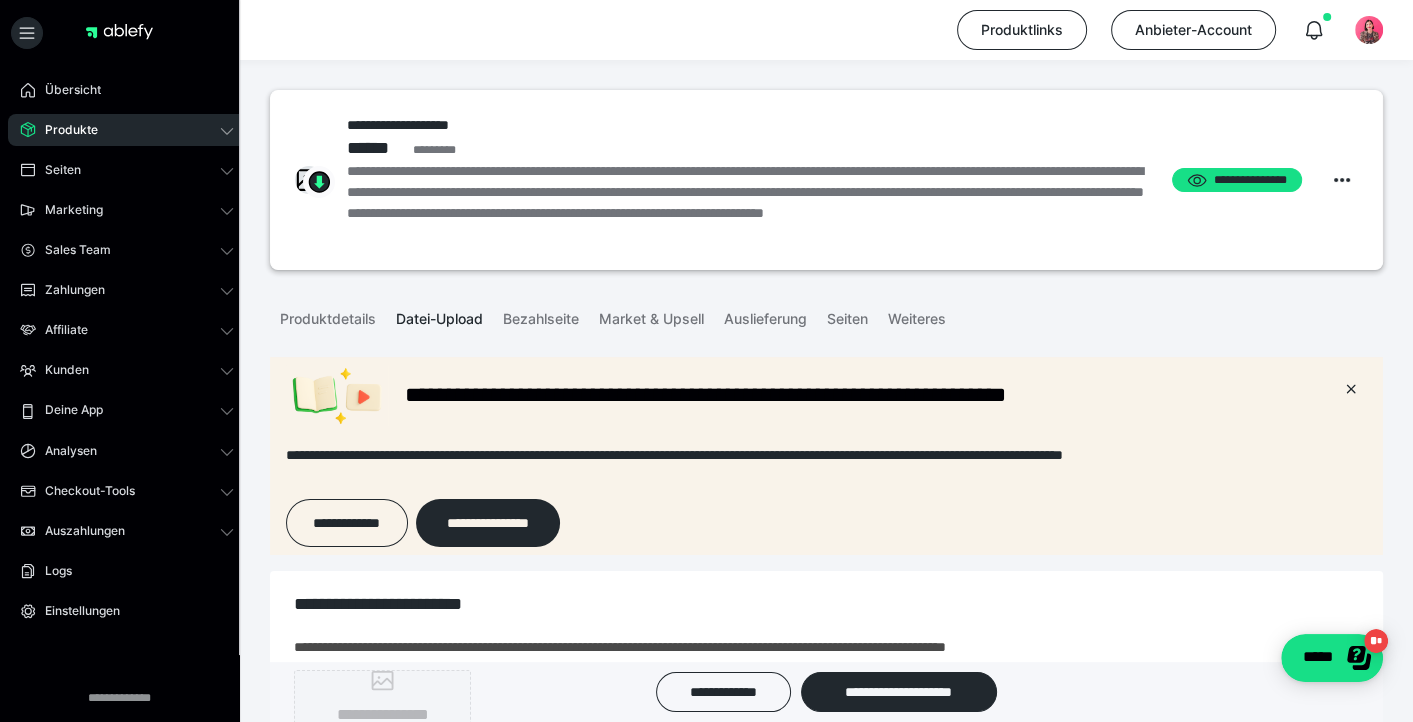 scroll, scrollTop: 0, scrollLeft: 0, axis: both 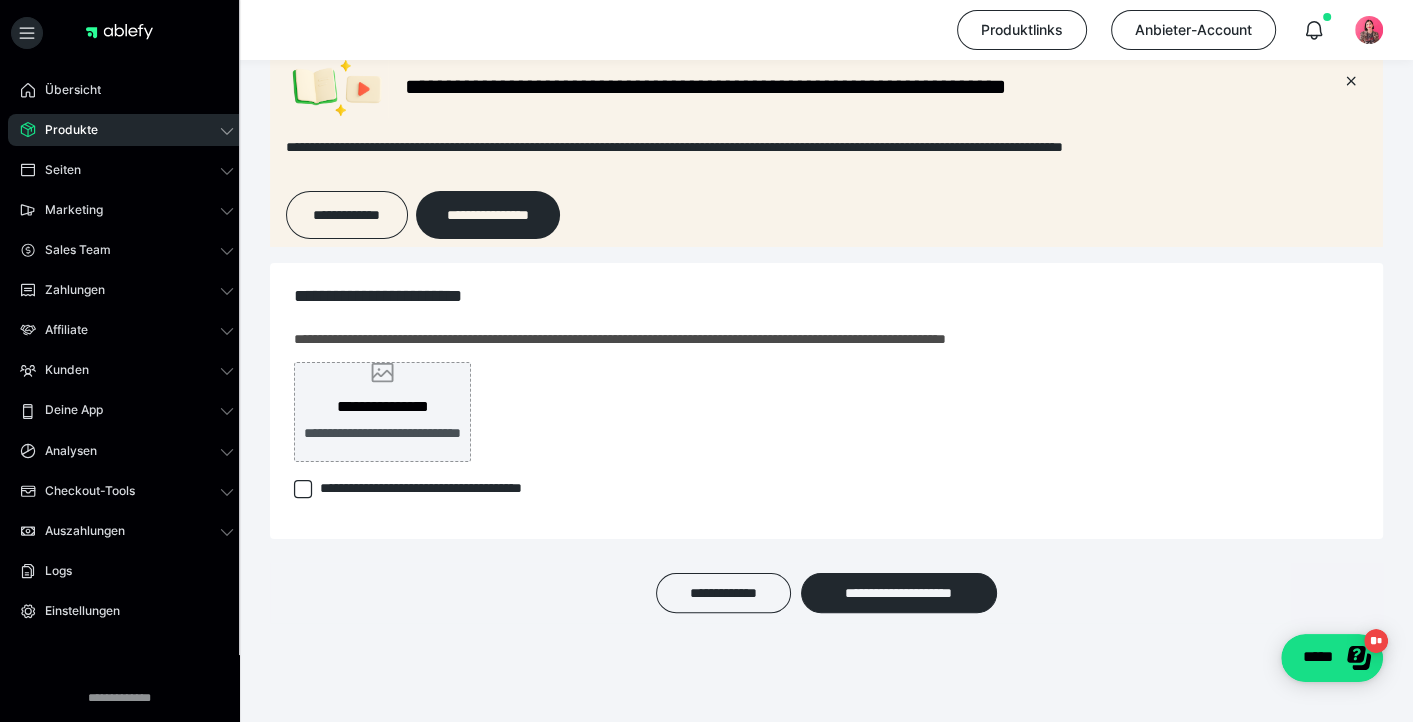 click on "**********" at bounding box center (382, 407) 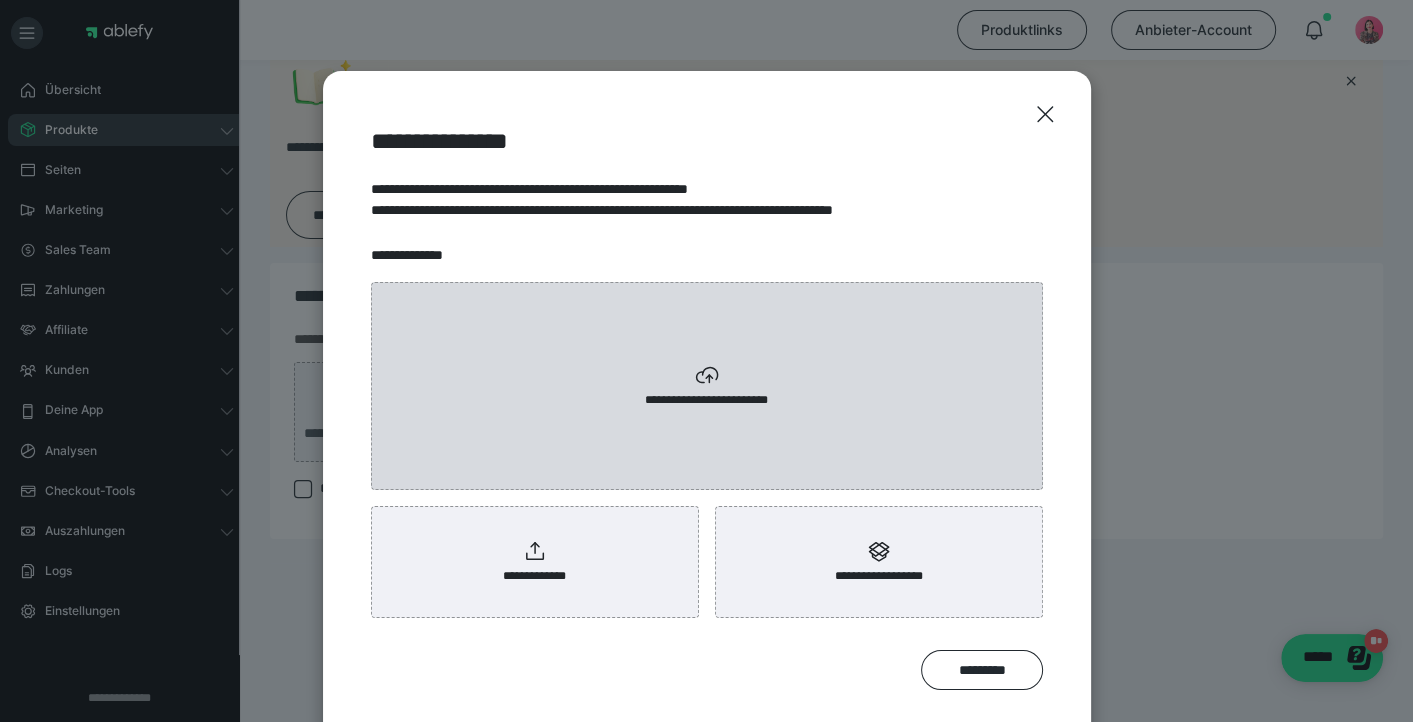 click on "**********" at bounding box center [707, 386] 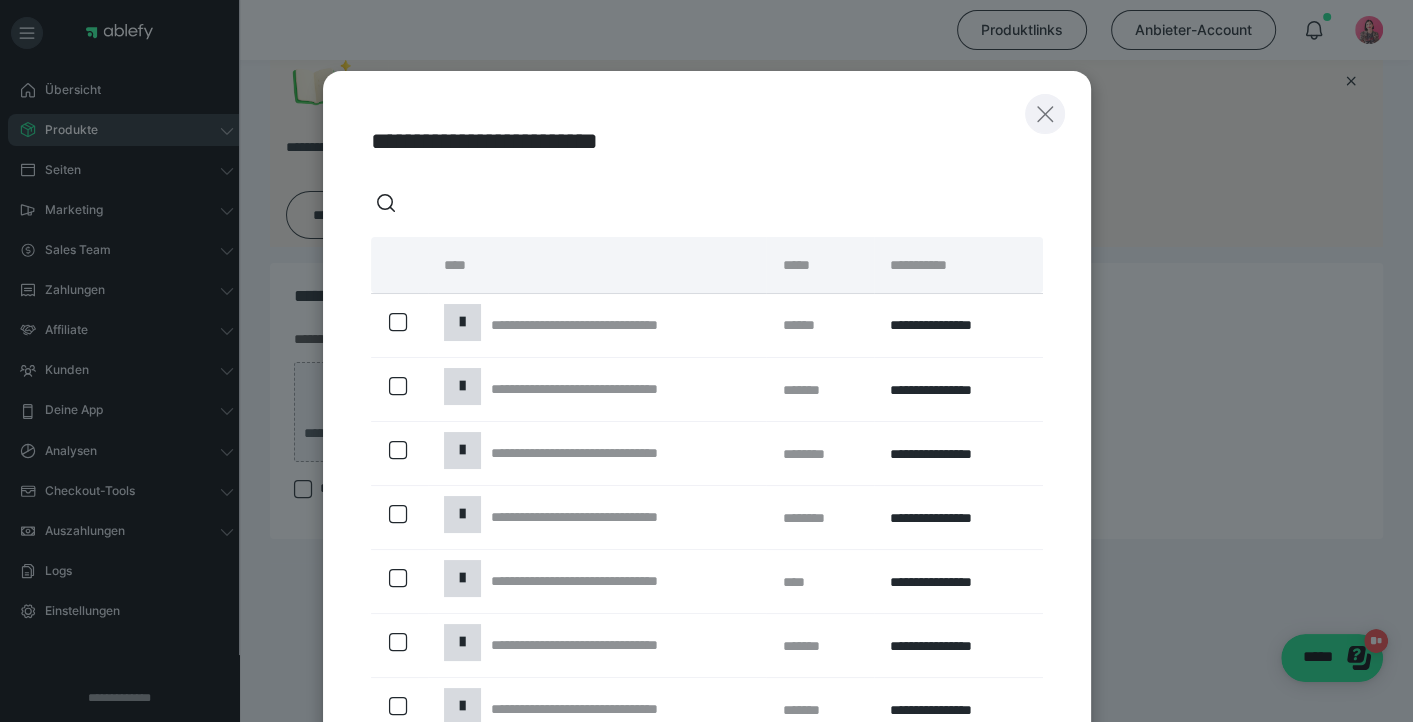 click 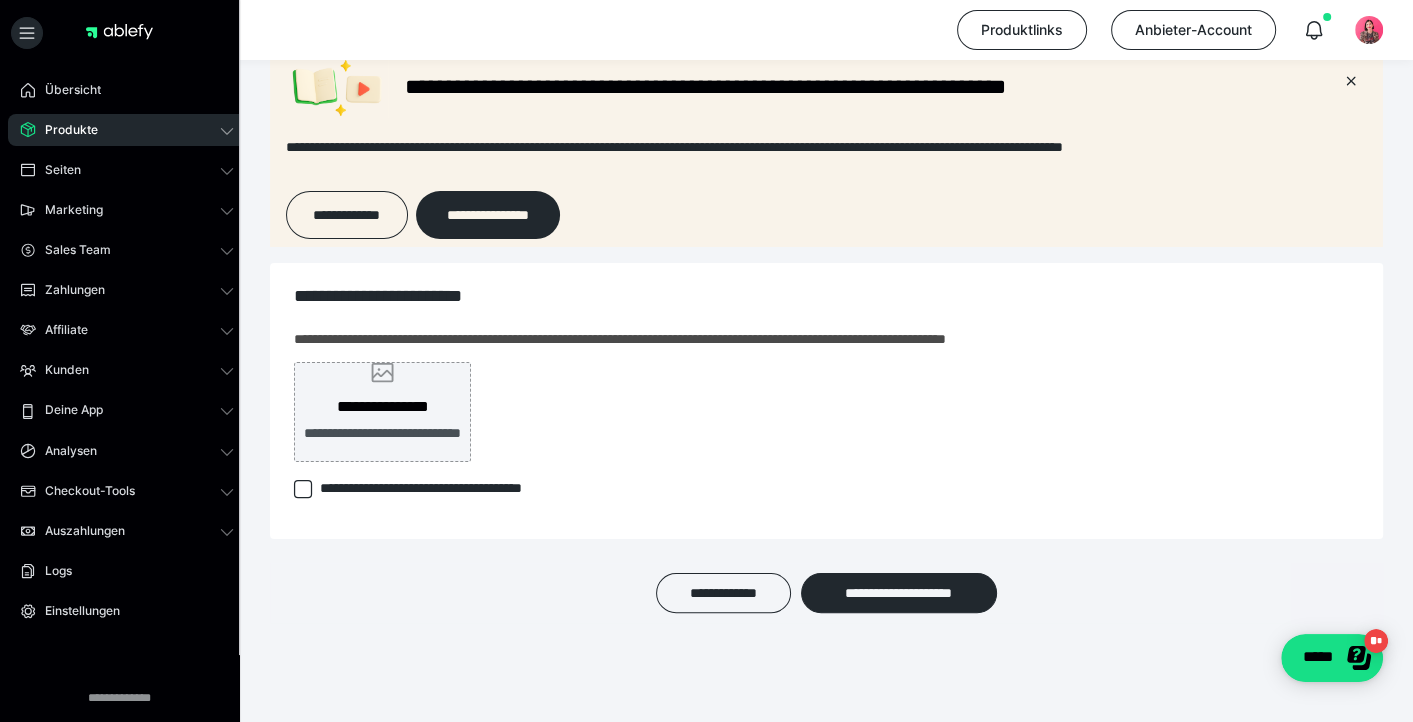 click on "**********" at bounding box center (382, 444) 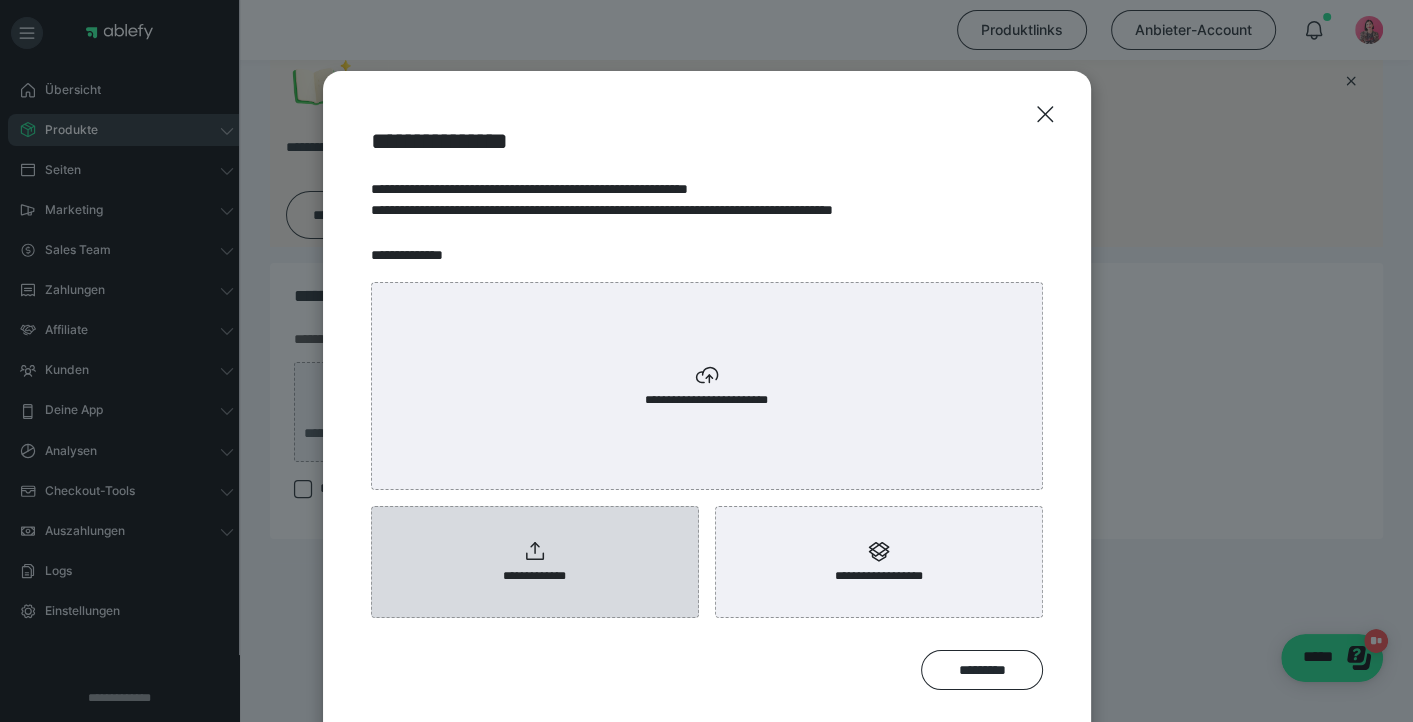 click on "**********" at bounding box center [535, 562] 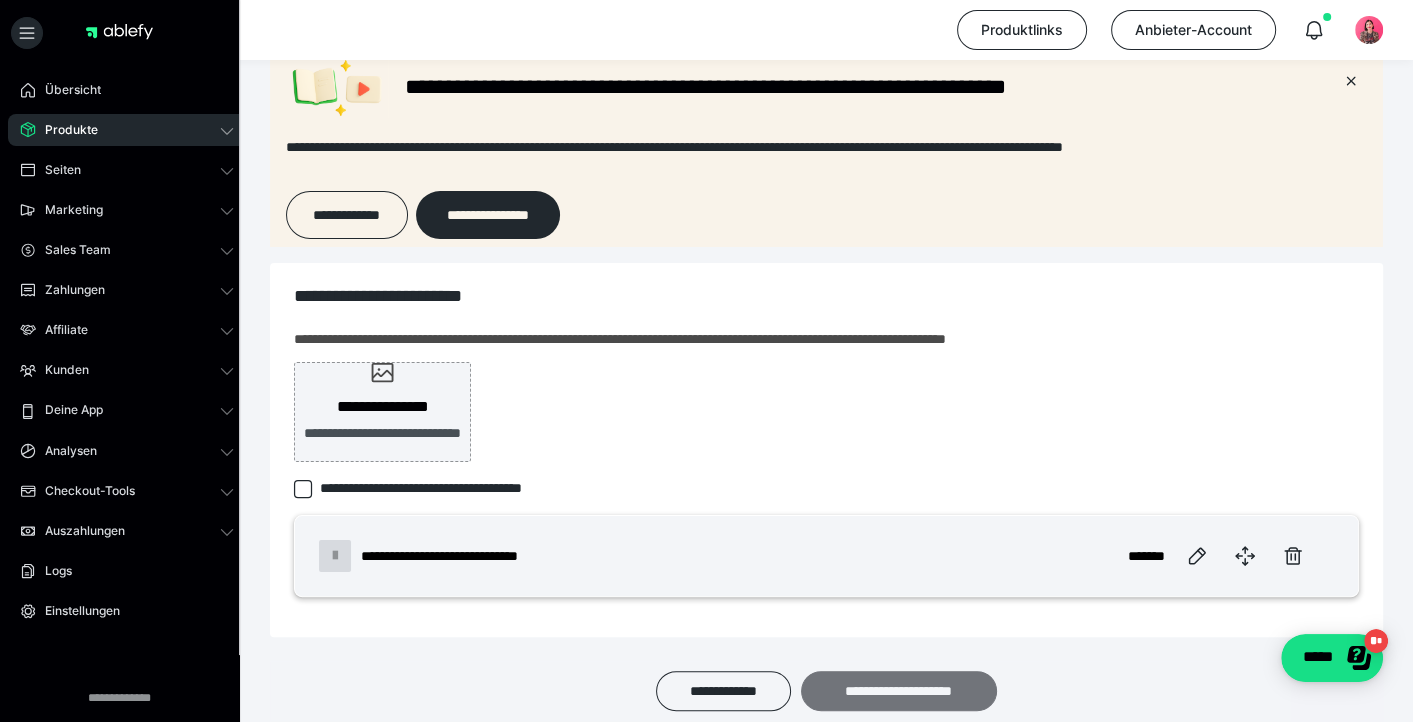 click on "**********" at bounding box center [899, 691] 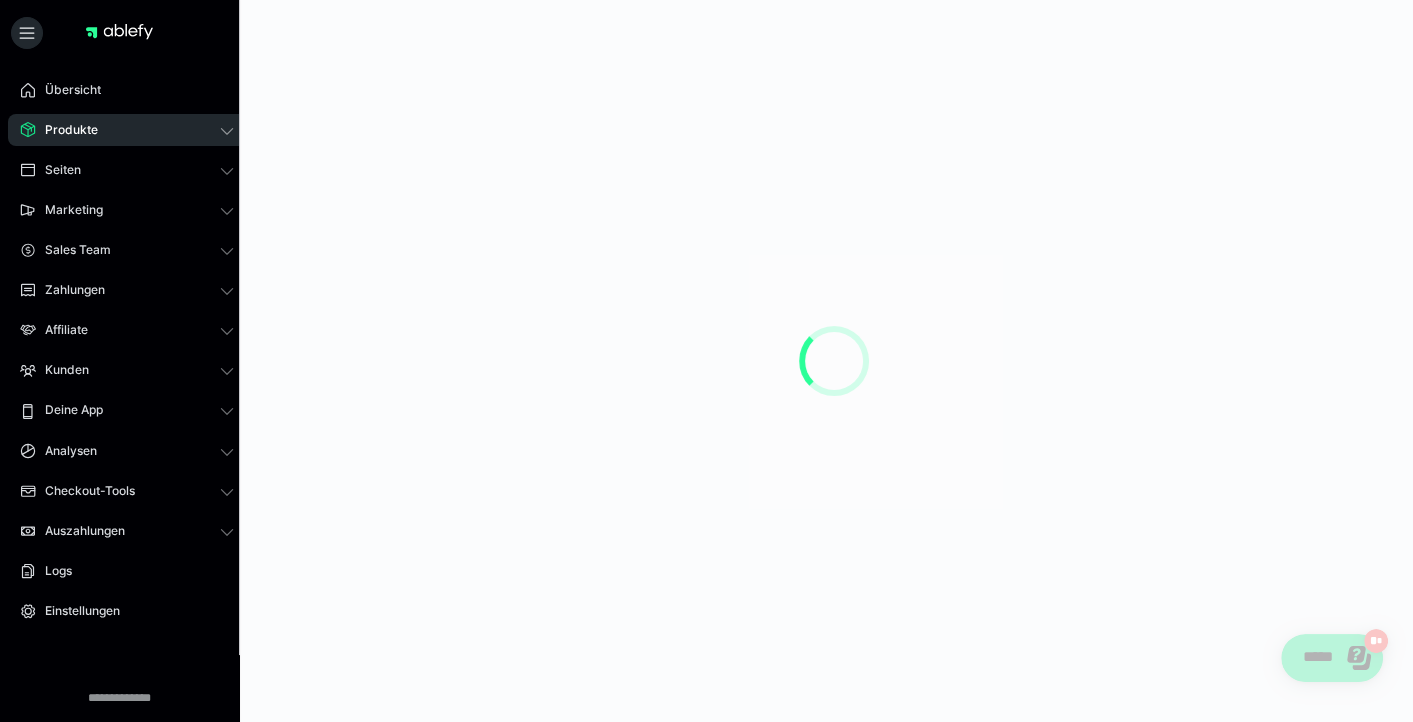 scroll, scrollTop: 0, scrollLeft: 0, axis: both 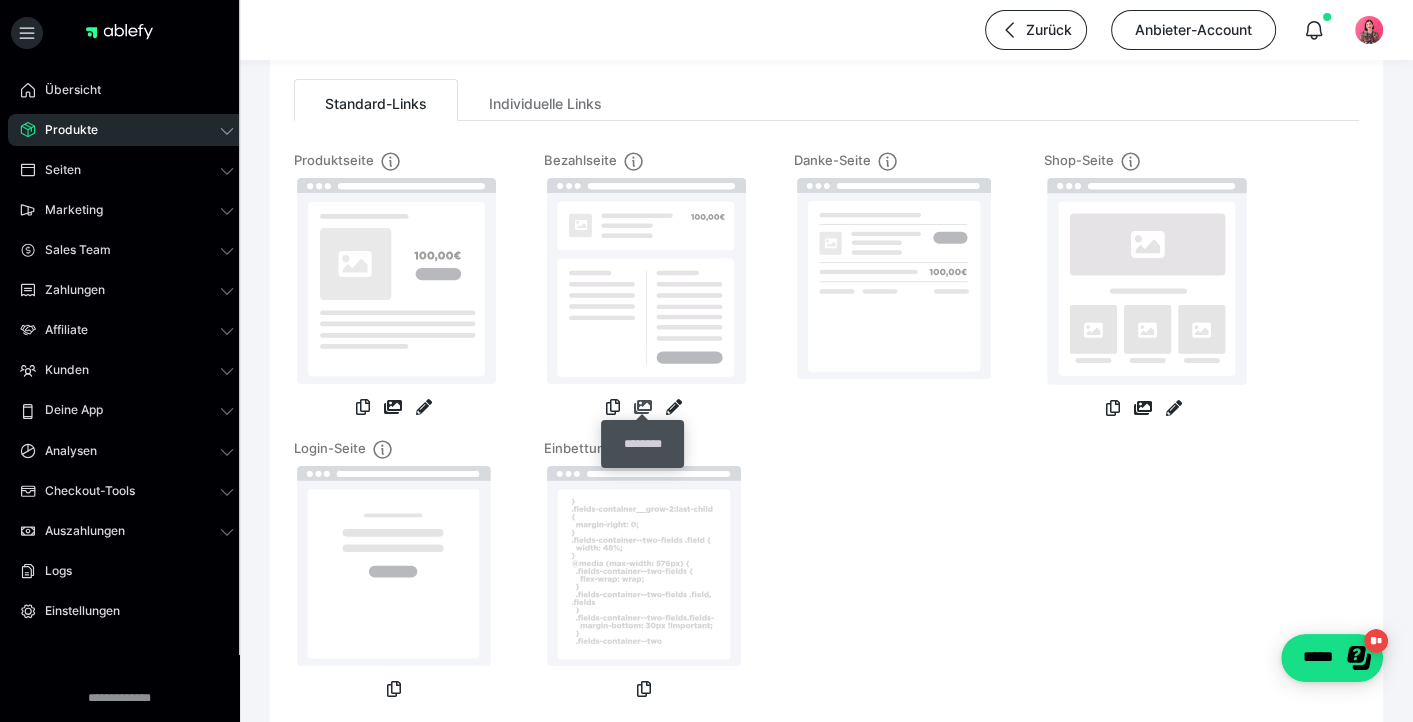 click at bounding box center (643, 407) 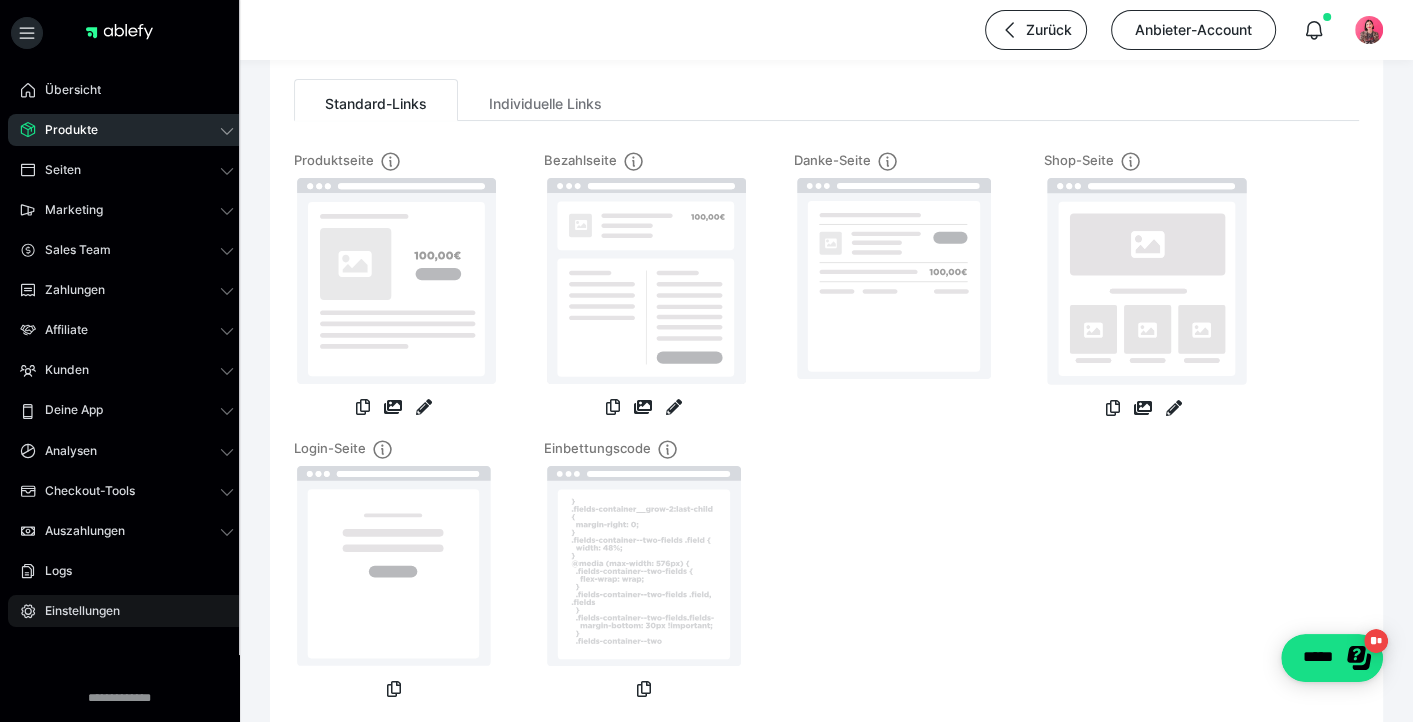 click on "Einstellungen" at bounding box center (75, 611) 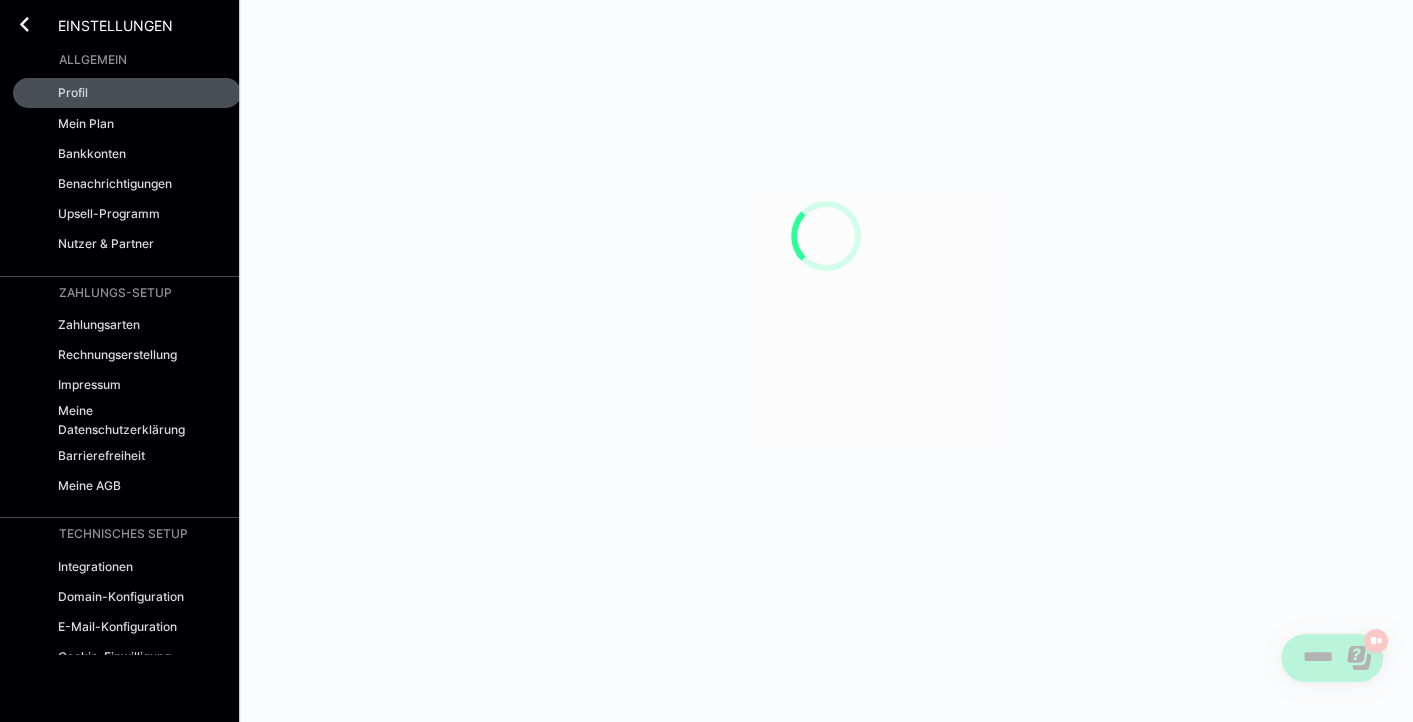 scroll, scrollTop: 0, scrollLeft: 0, axis: both 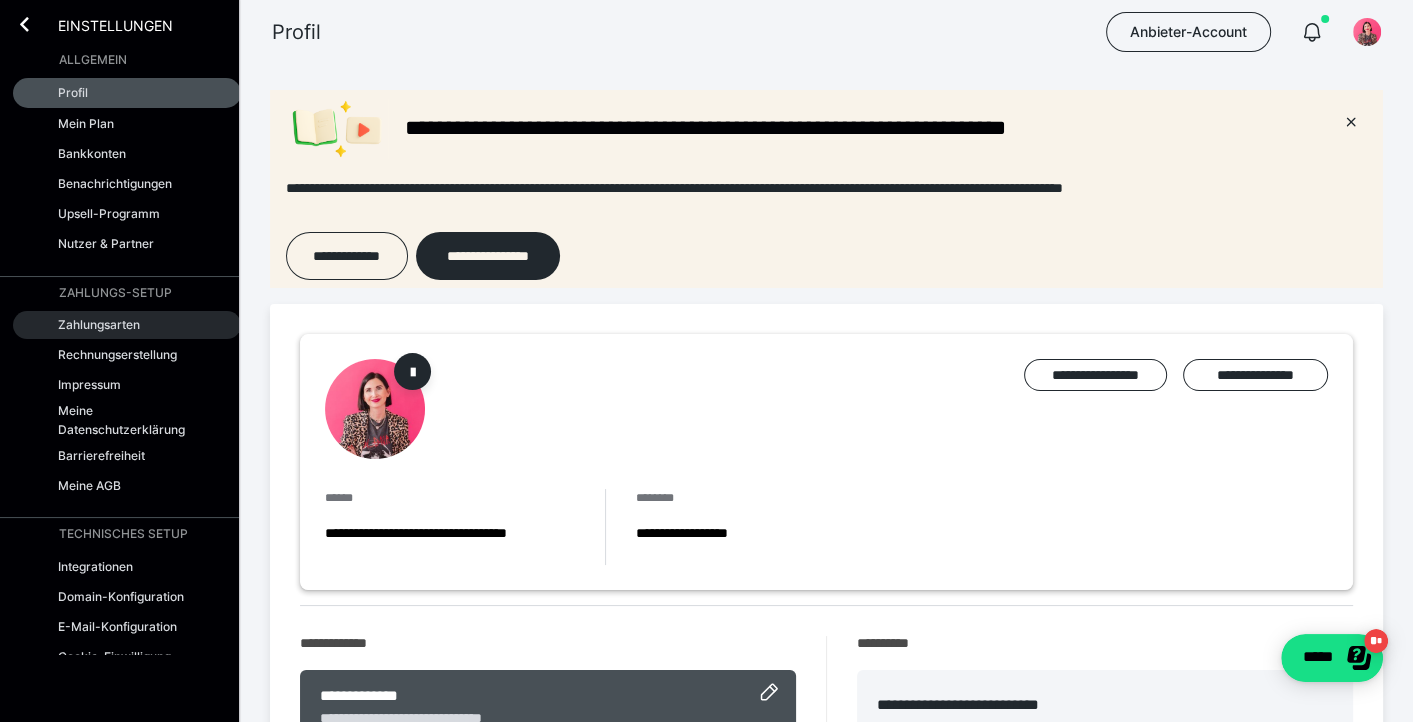 click on "Zahlungsarten" at bounding box center [127, 325] 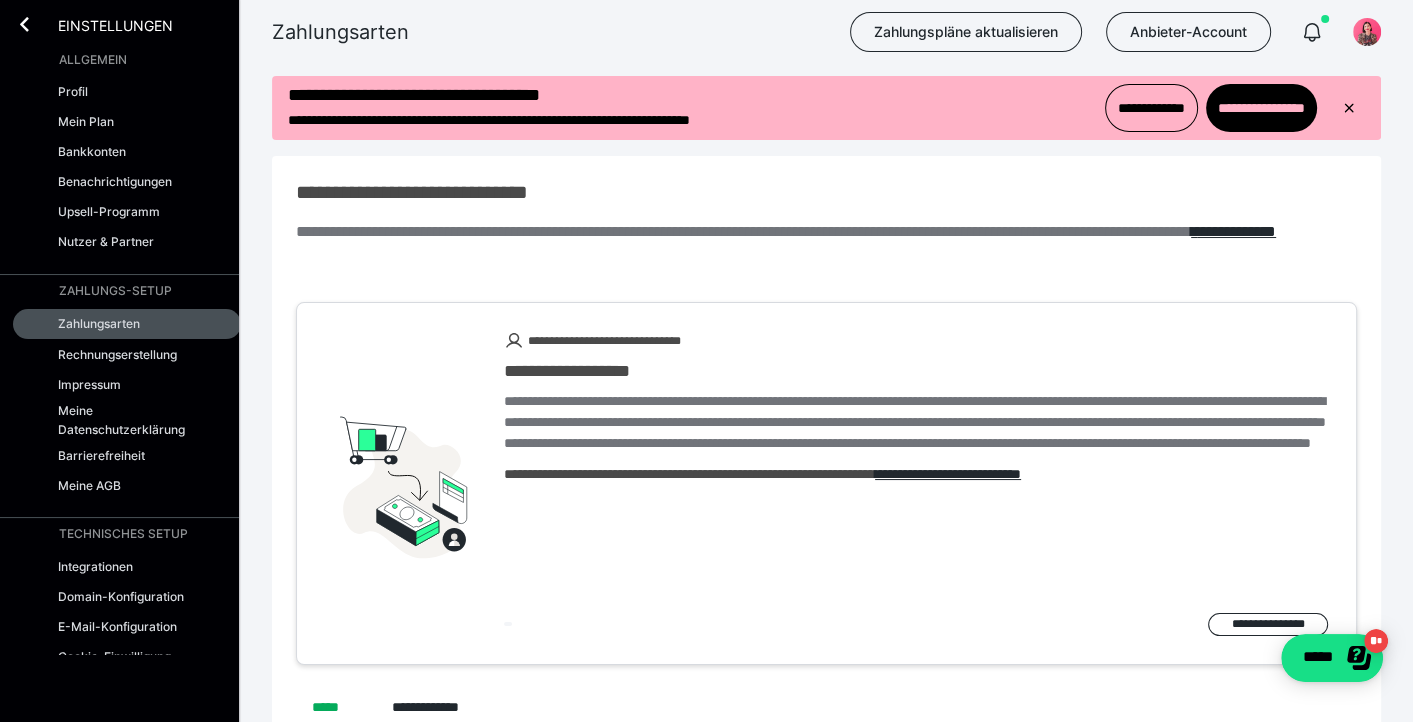 scroll, scrollTop: 0, scrollLeft: 0, axis: both 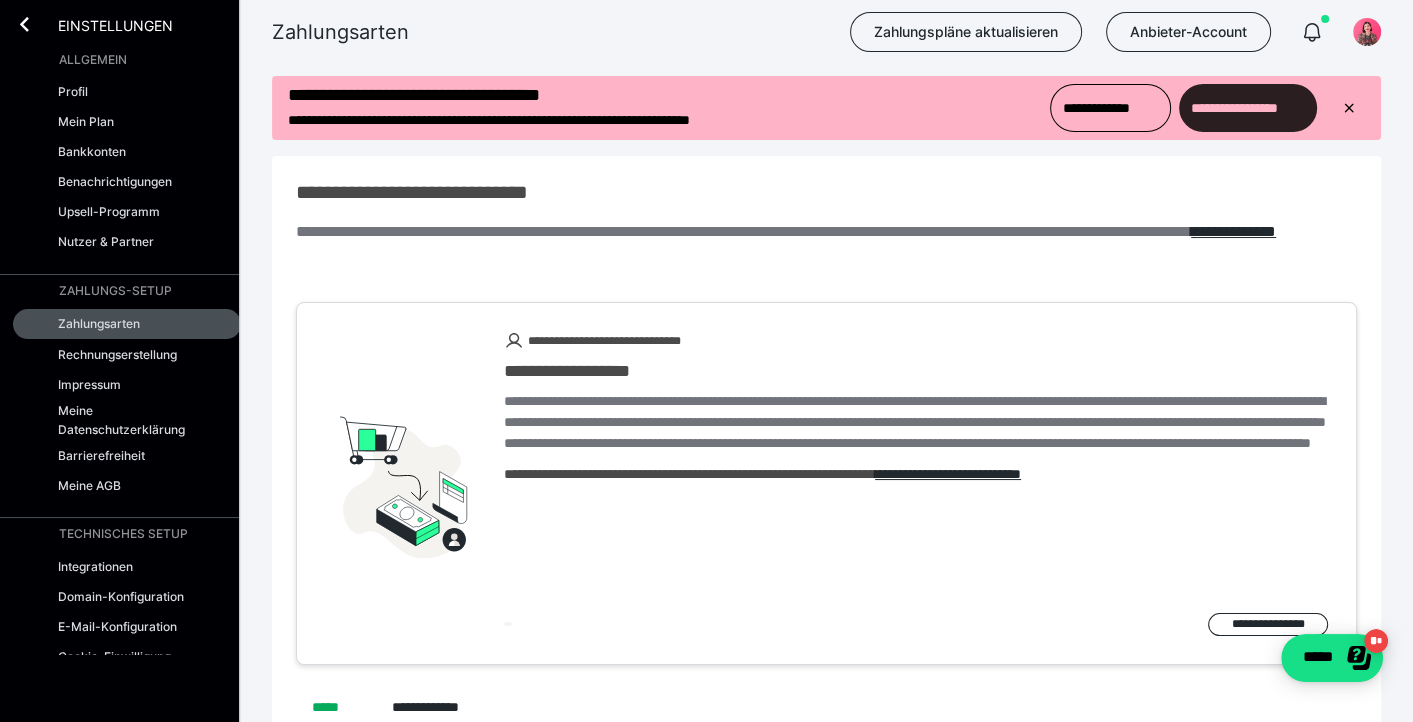 click on "**********" at bounding box center (1248, 108) 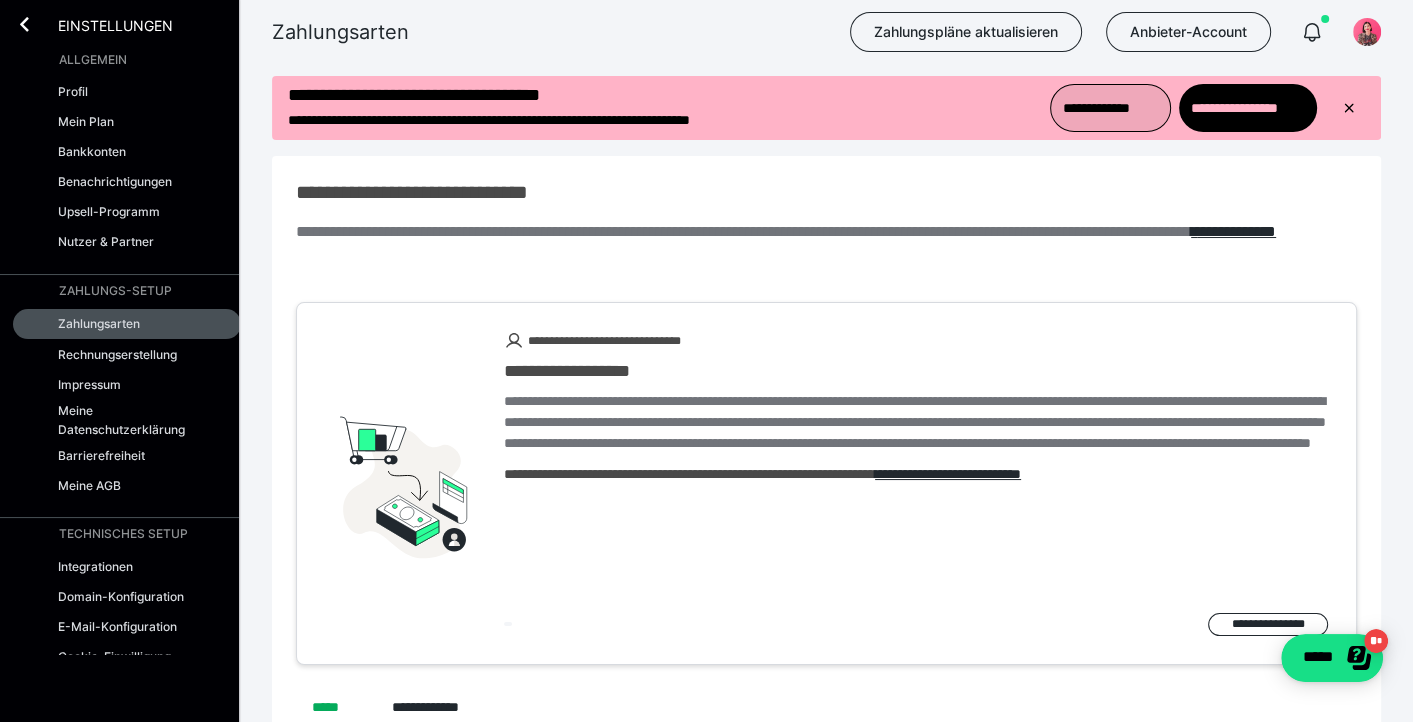 click on "**********" at bounding box center [1111, 108] 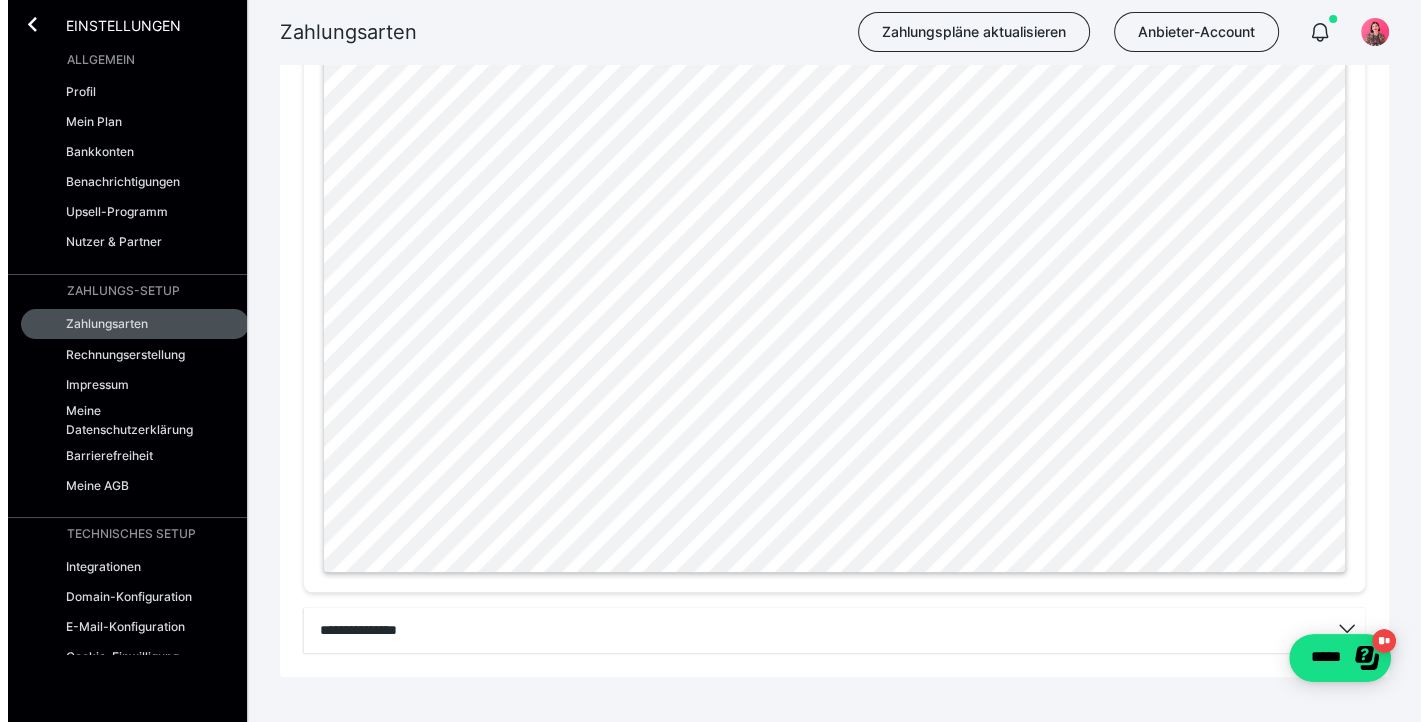 scroll, scrollTop: 1070, scrollLeft: 0, axis: vertical 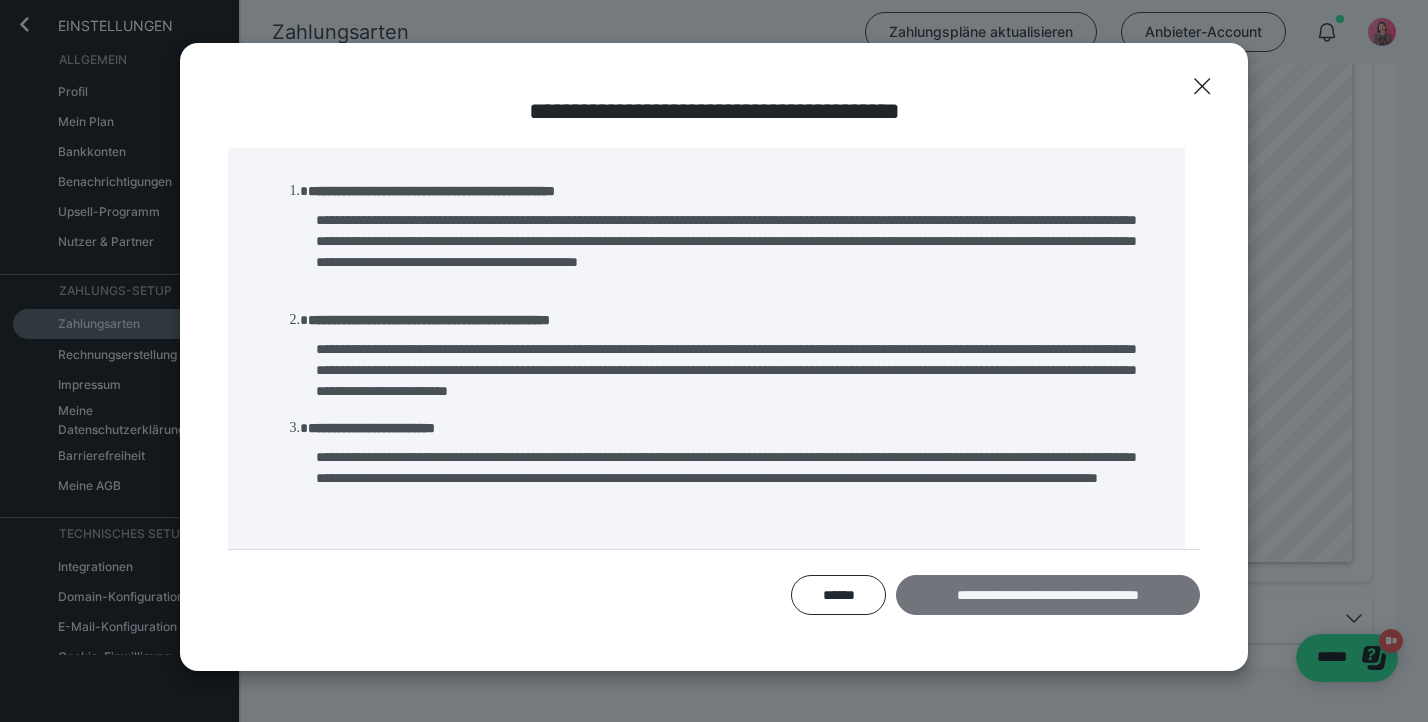 click on "**********" at bounding box center [1048, 595] 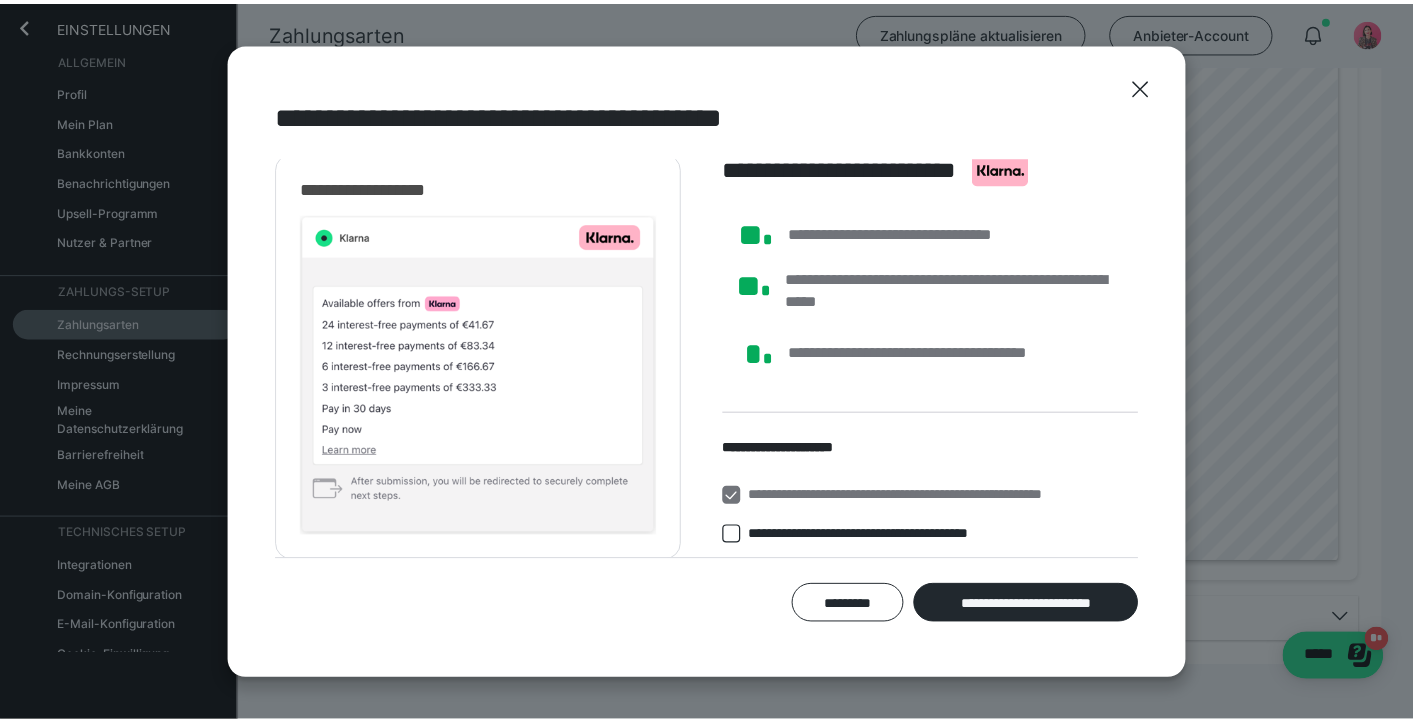 scroll, scrollTop: 7, scrollLeft: 0, axis: vertical 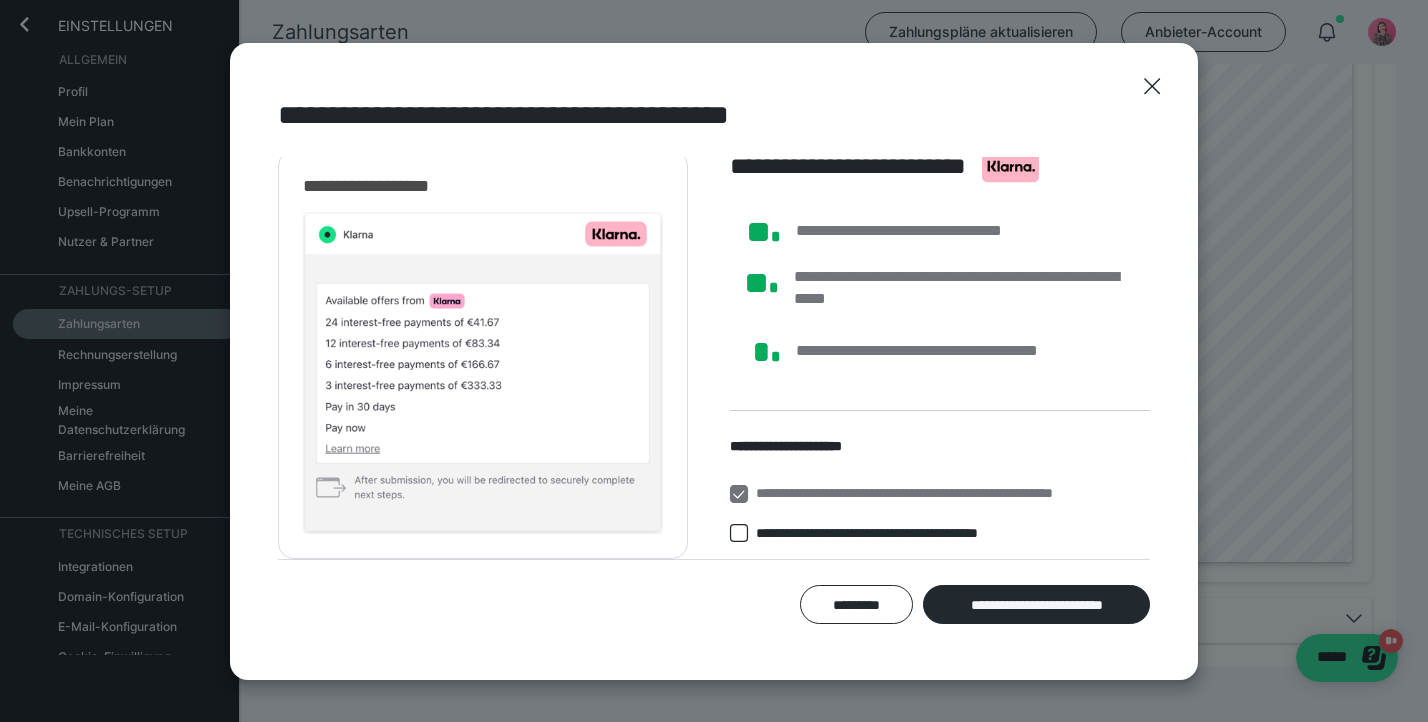 click 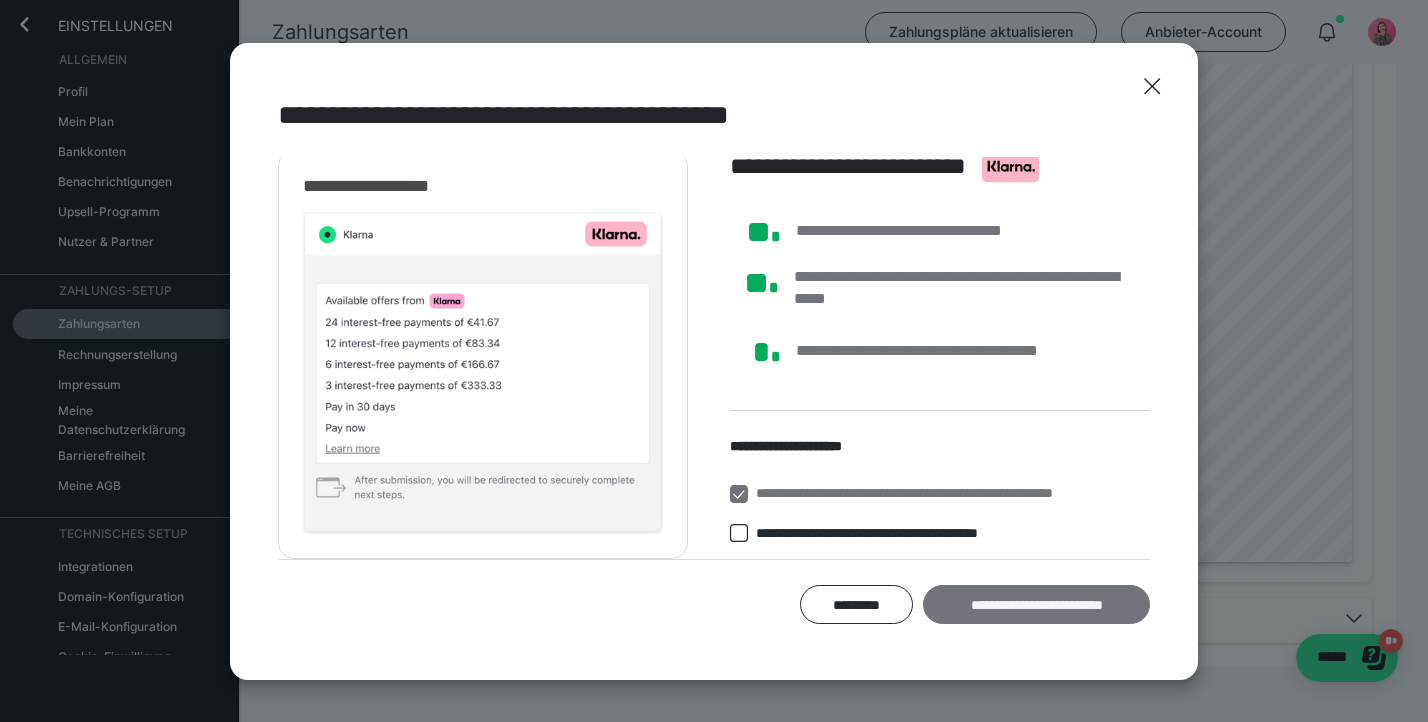 click on "**********" at bounding box center (1036, 605) 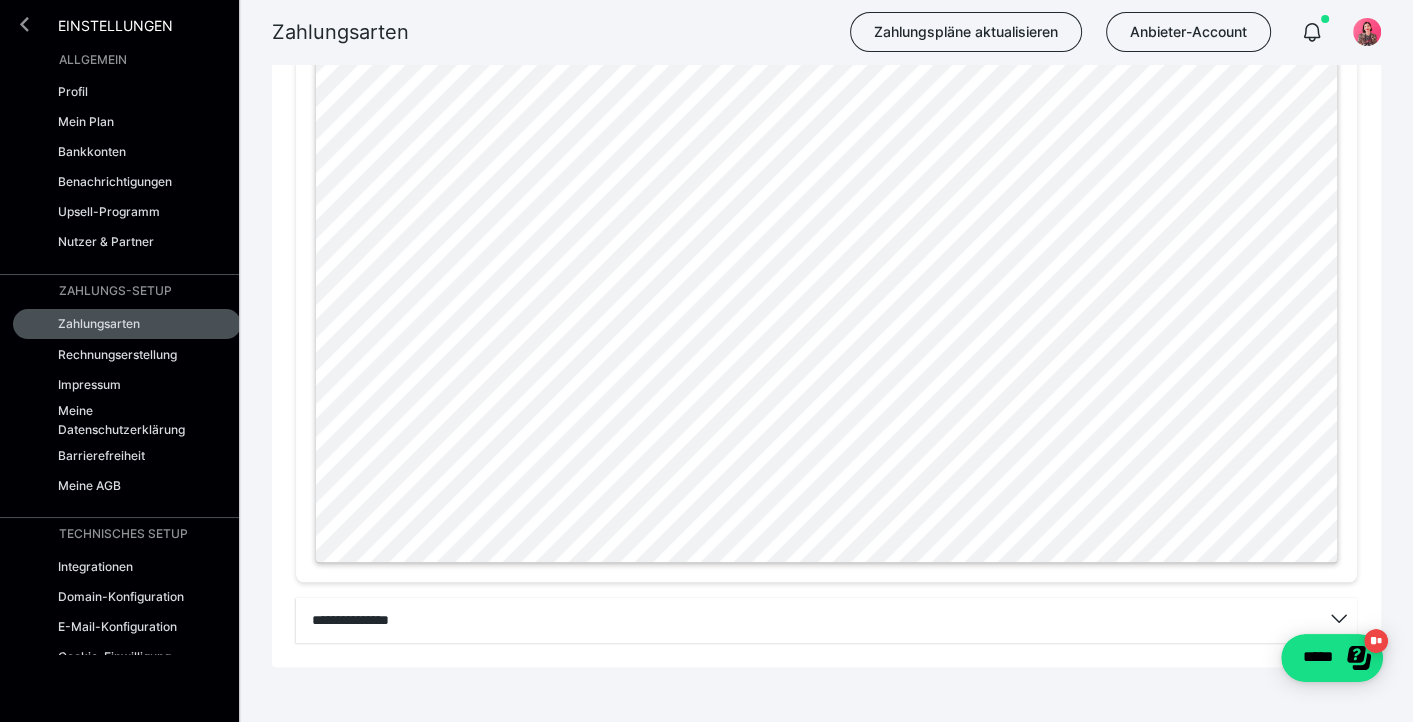 click at bounding box center [24, 24] 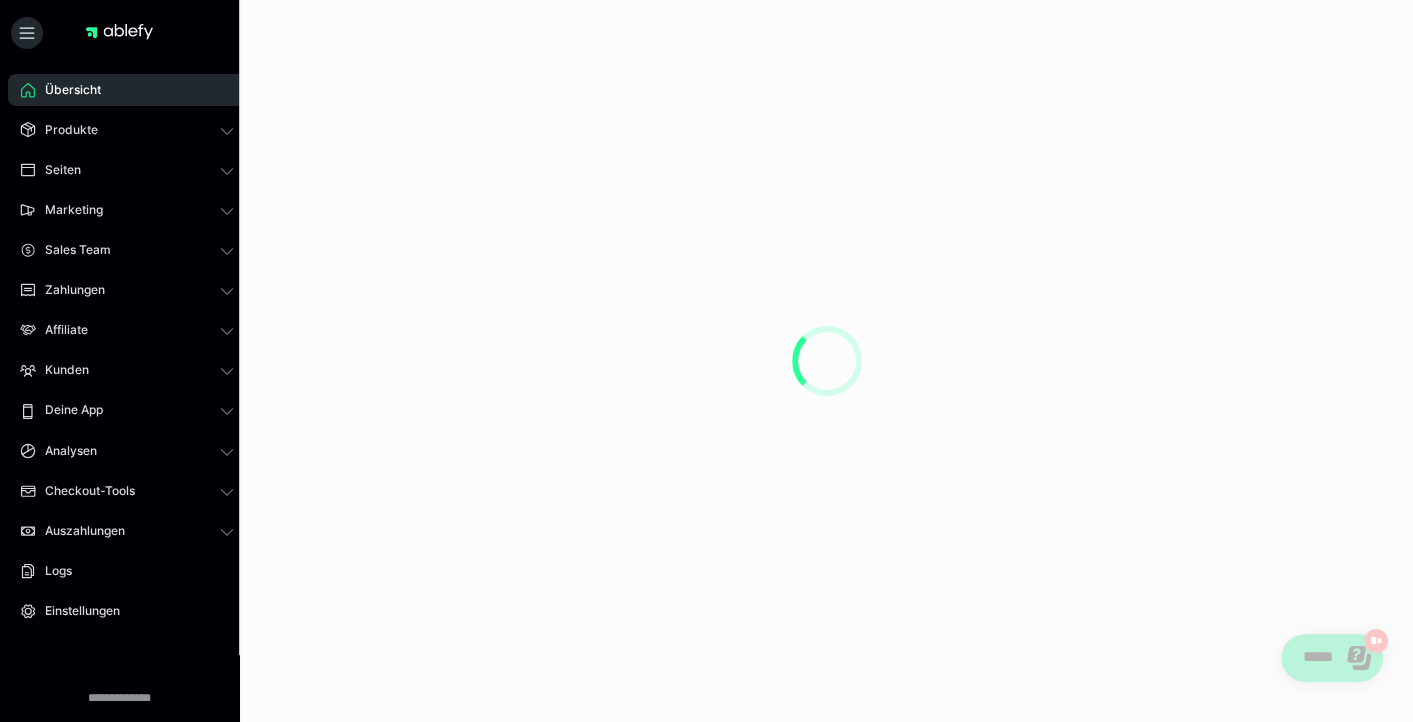 scroll, scrollTop: 0, scrollLeft: 0, axis: both 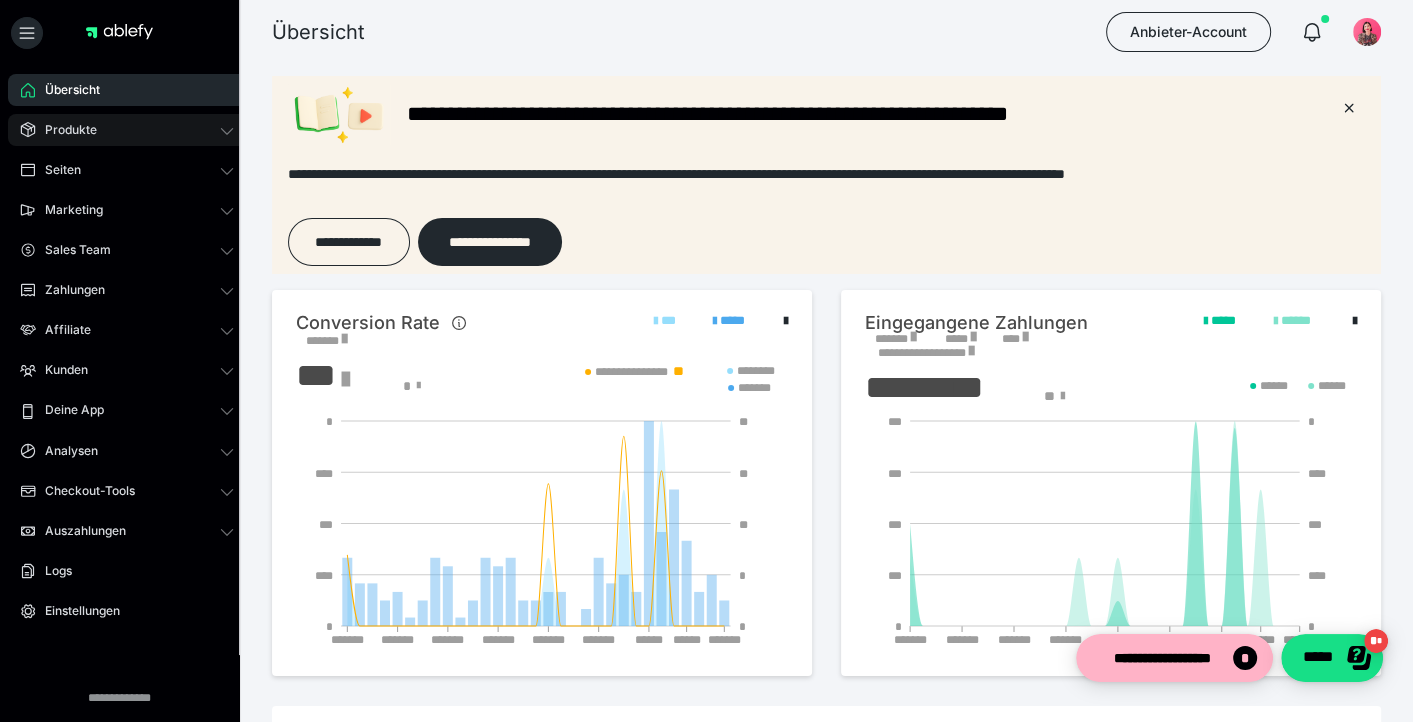 click on "Produkte" at bounding box center [127, 130] 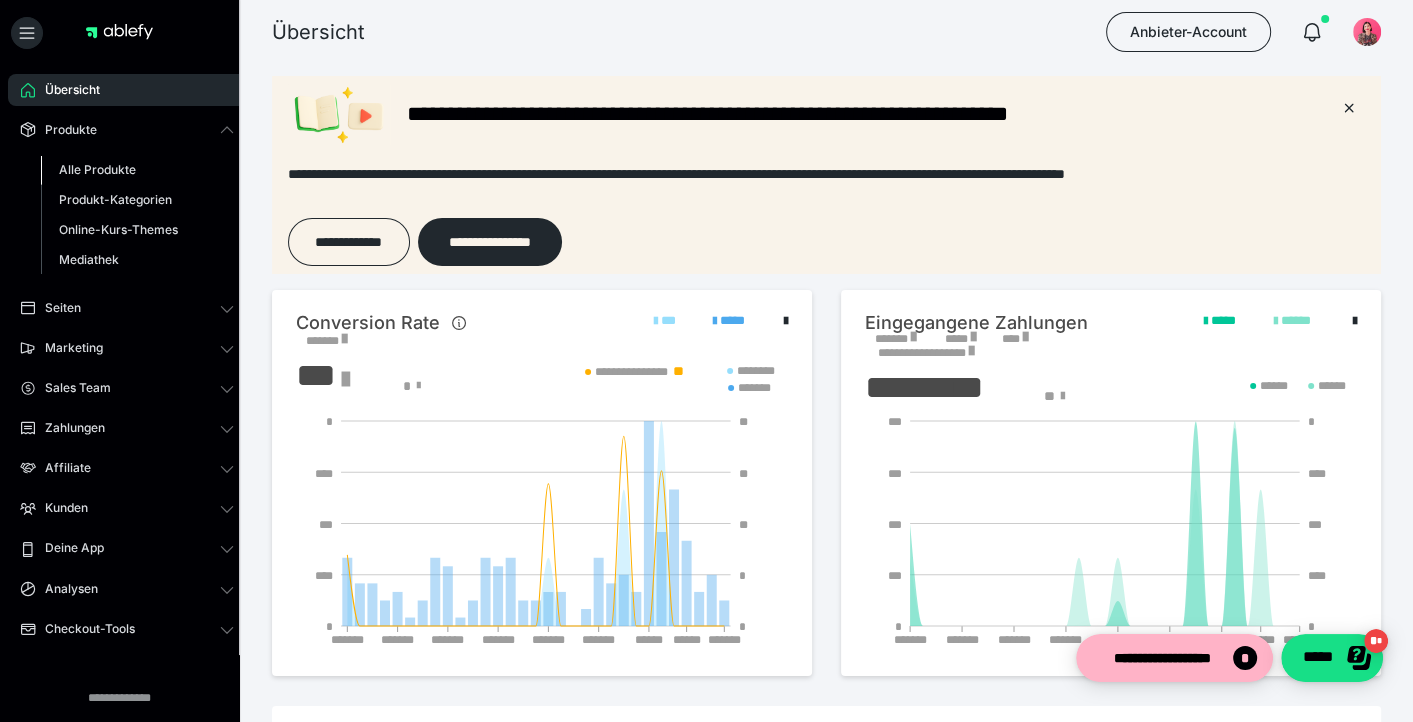 click on "Alle Produkte" at bounding box center [97, 169] 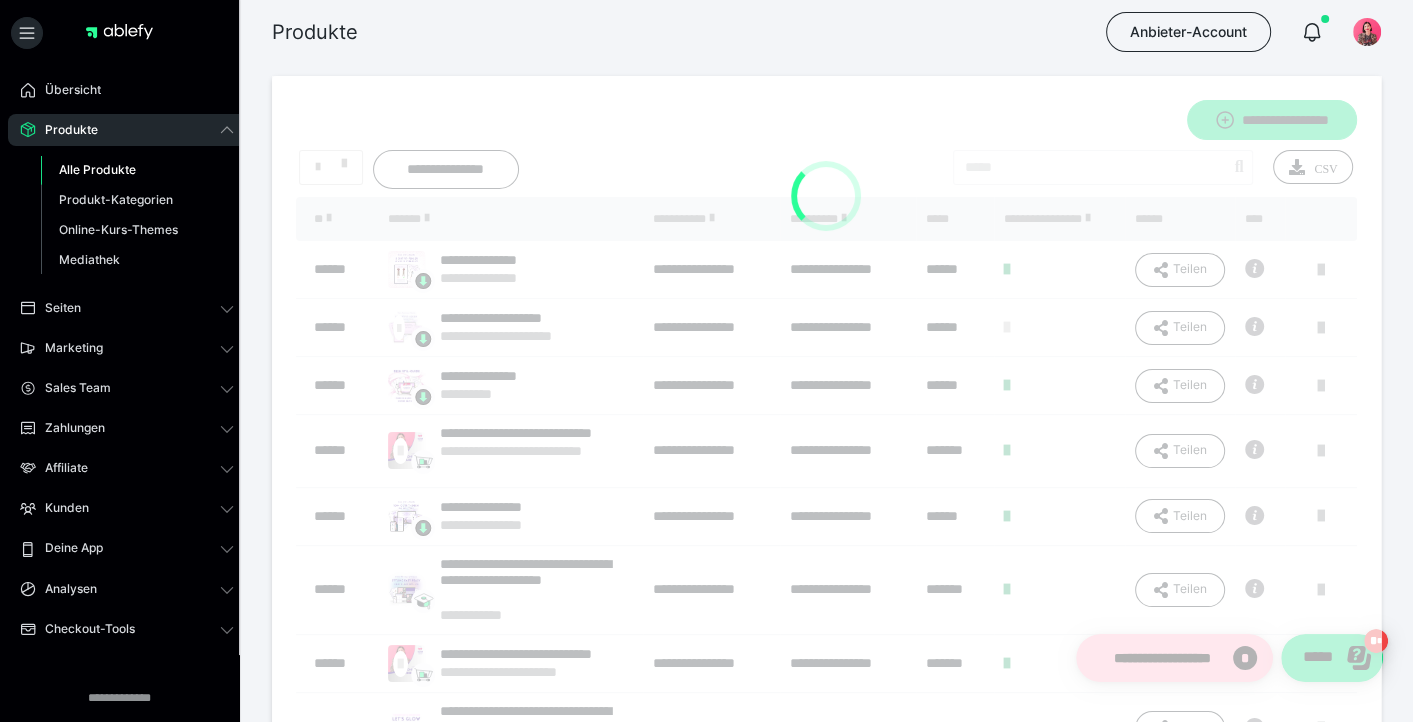 scroll, scrollTop: 0, scrollLeft: 0, axis: both 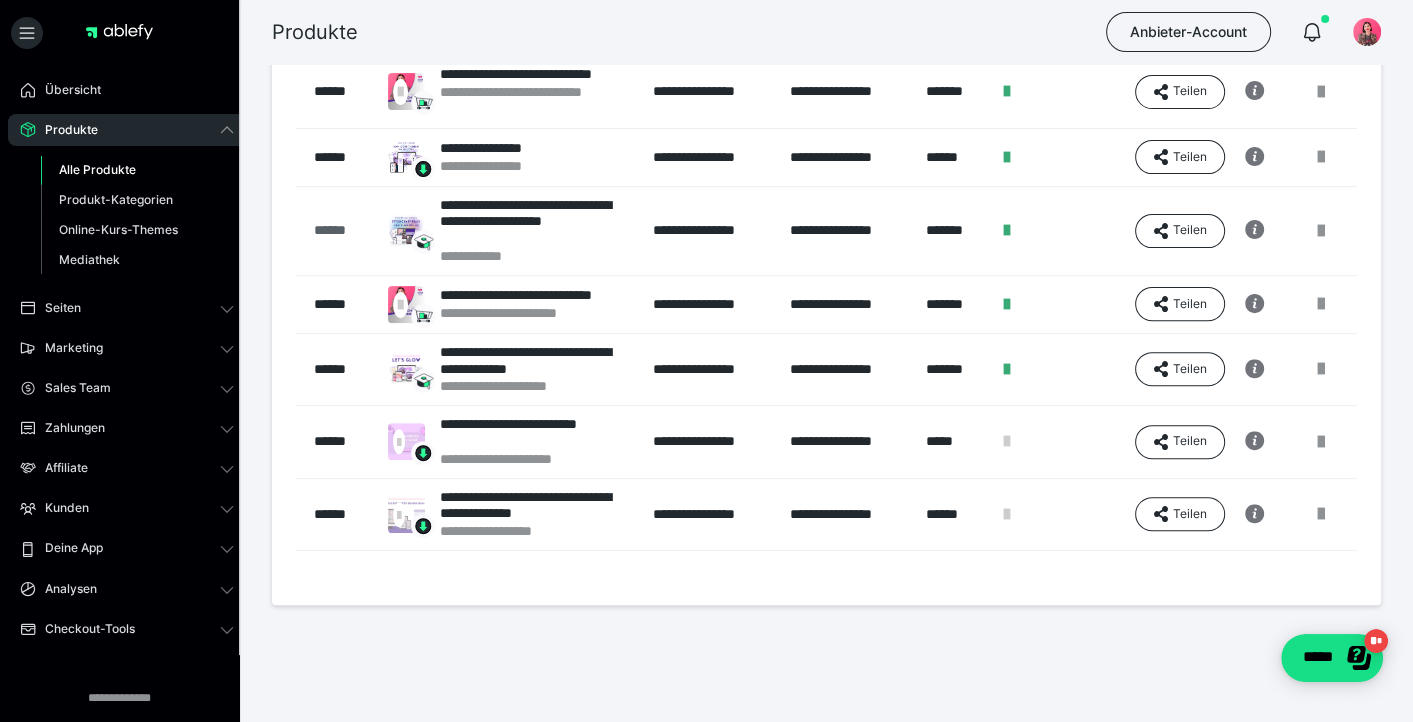 click on "******" at bounding box center [341, 230] 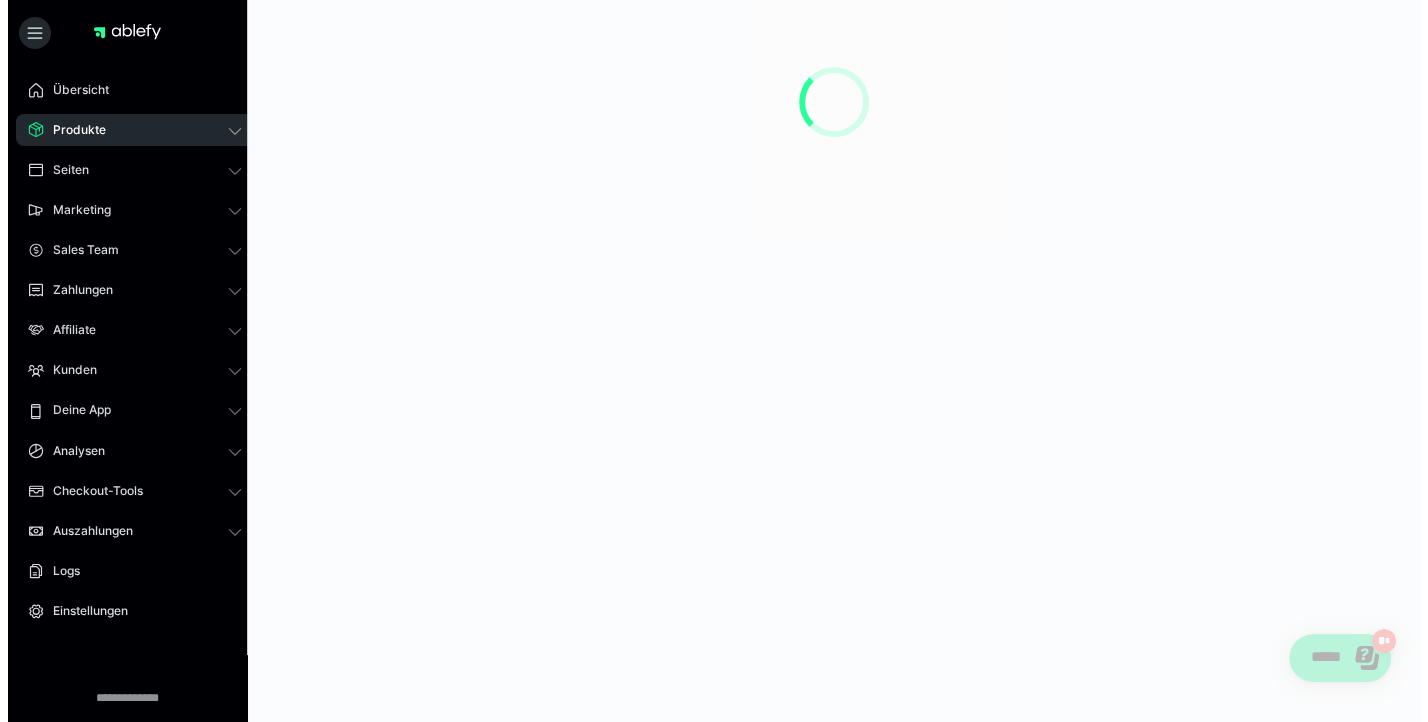 scroll, scrollTop: 0, scrollLeft: 0, axis: both 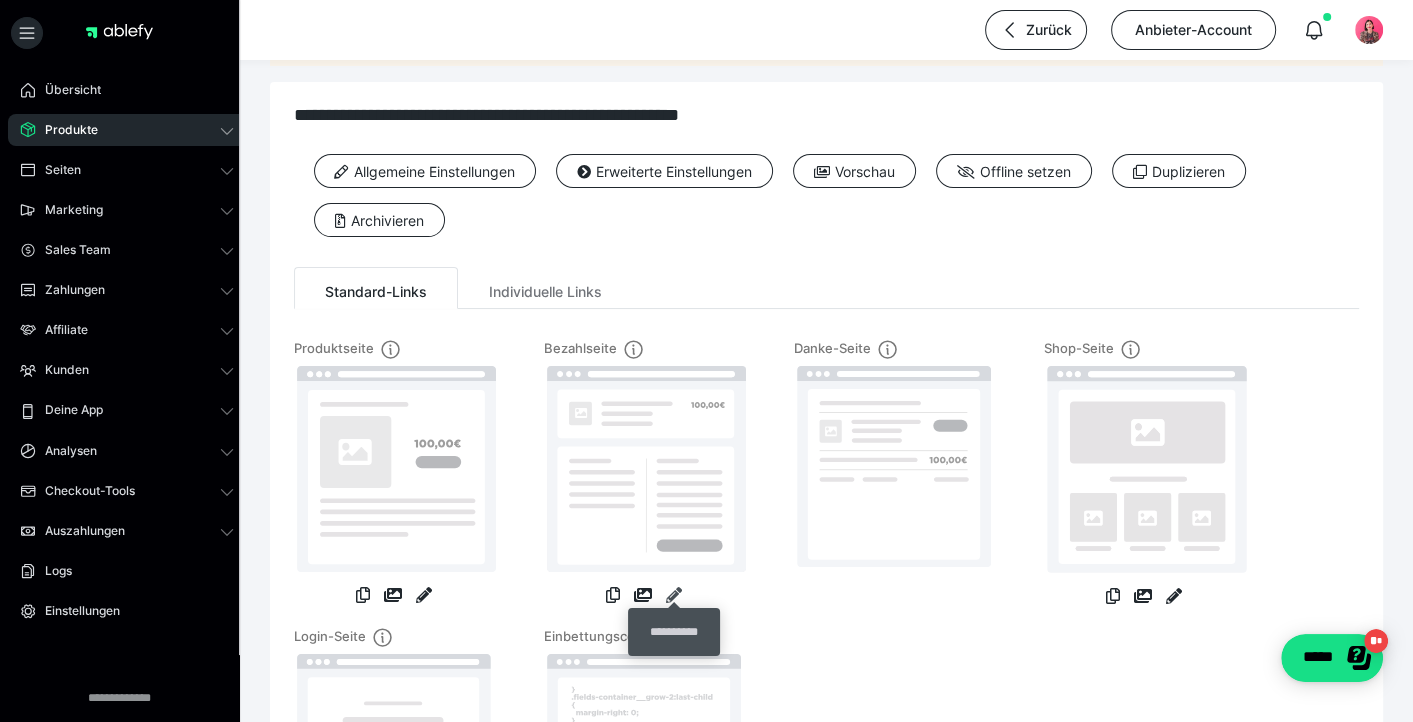 click at bounding box center (674, 595) 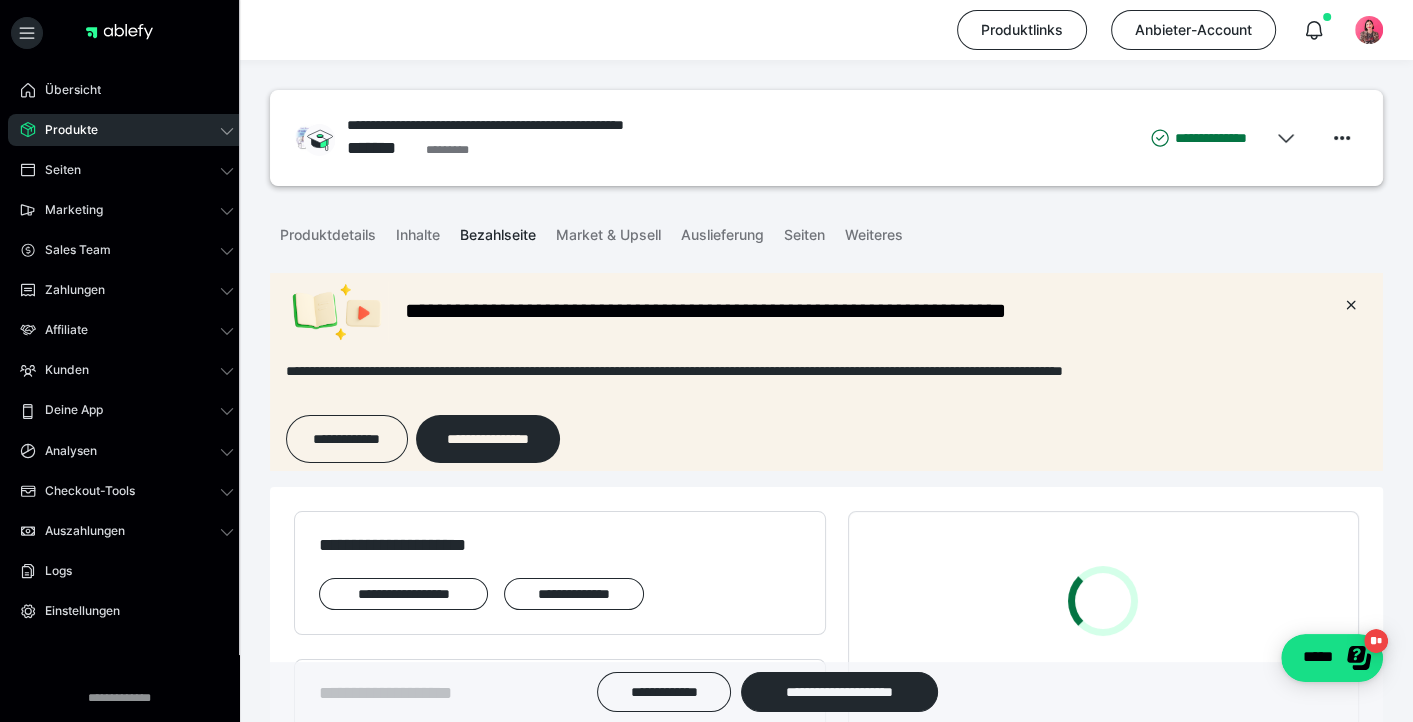 scroll, scrollTop: 123, scrollLeft: 0, axis: vertical 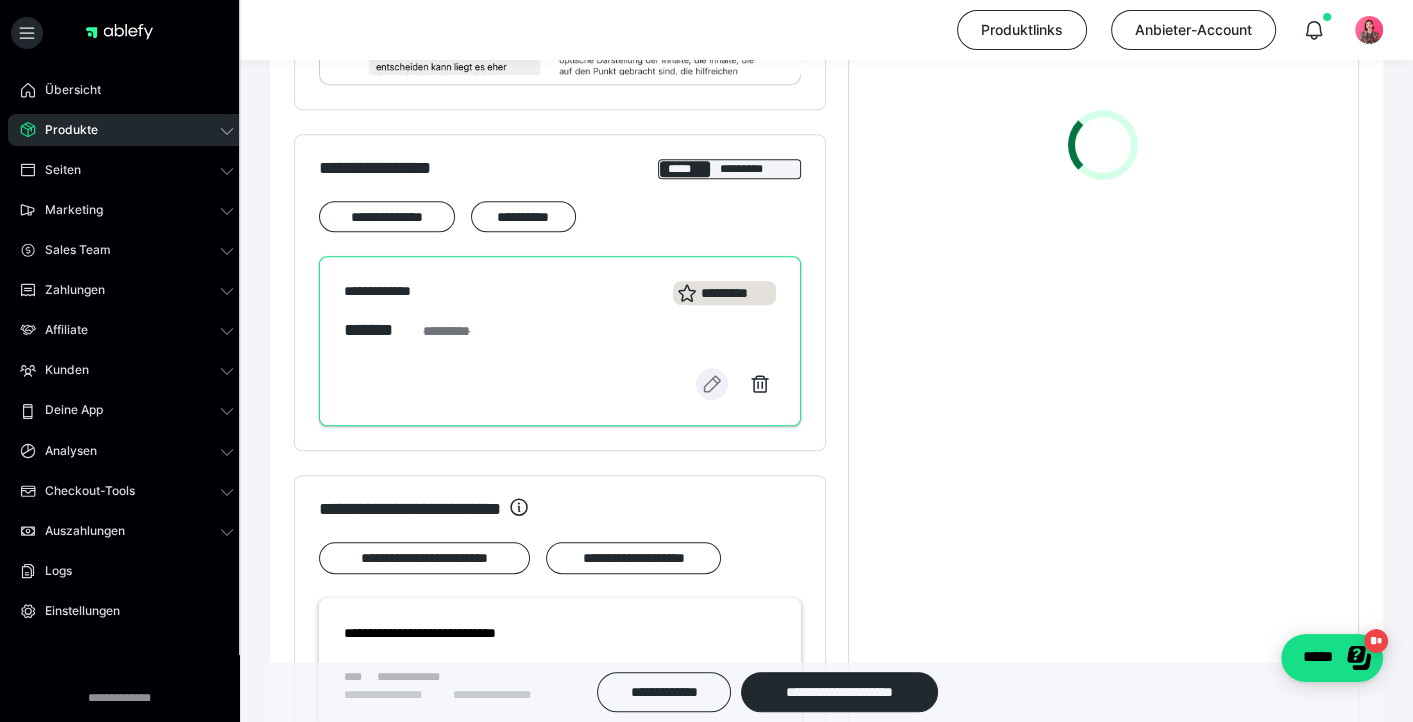 click 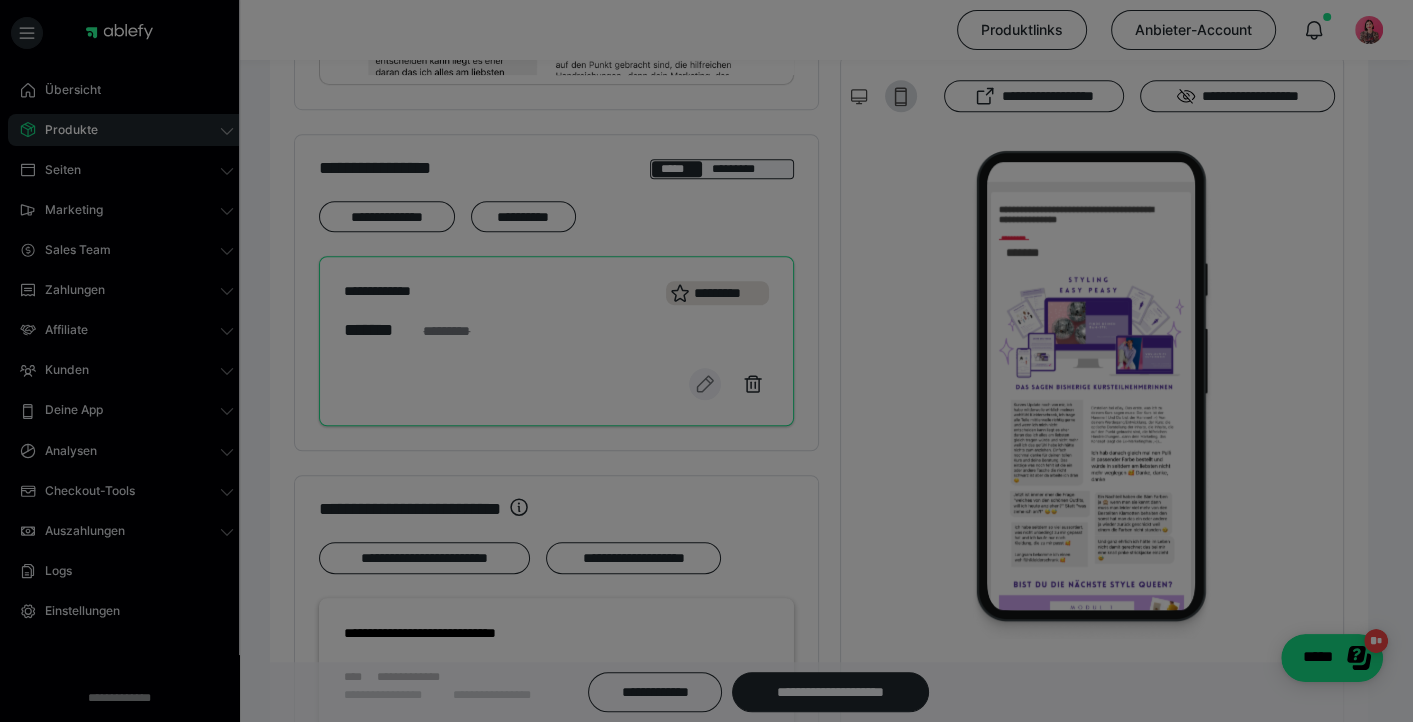 scroll, scrollTop: 0, scrollLeft: 0, axis: both 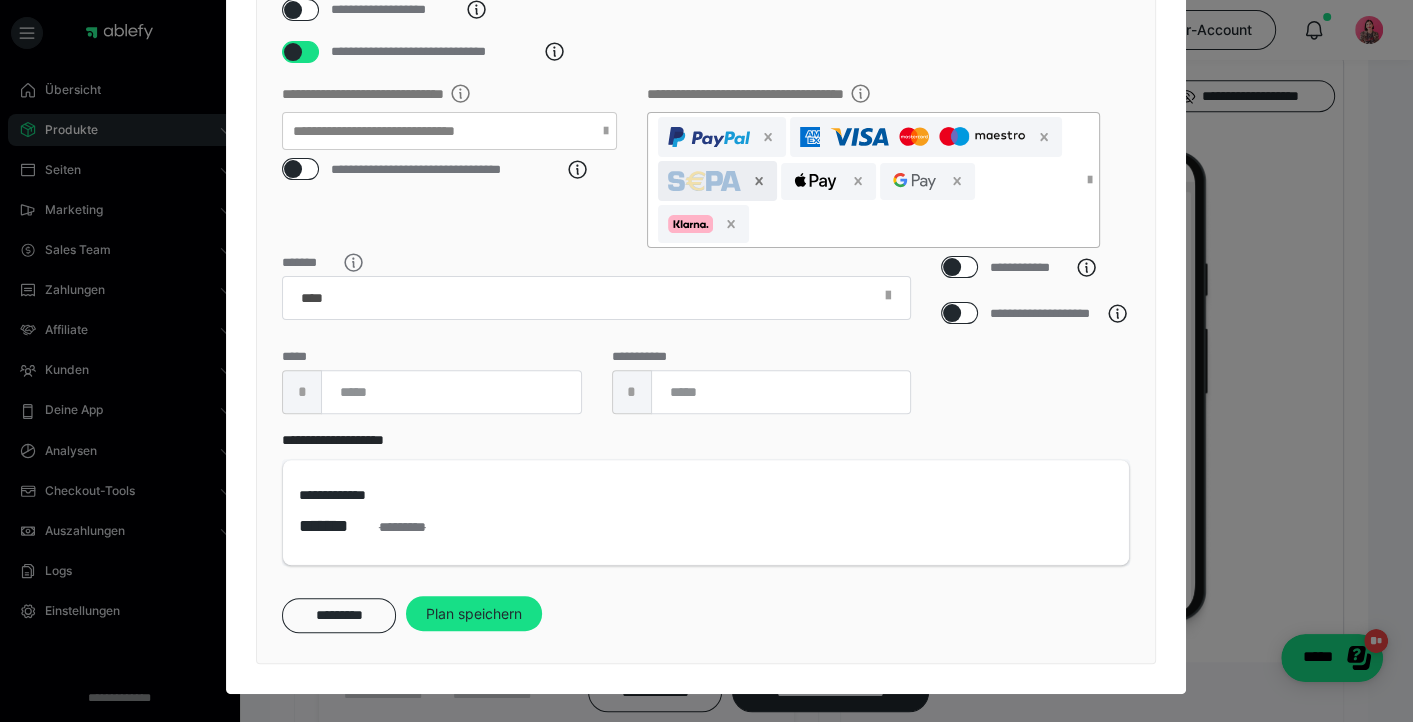 click 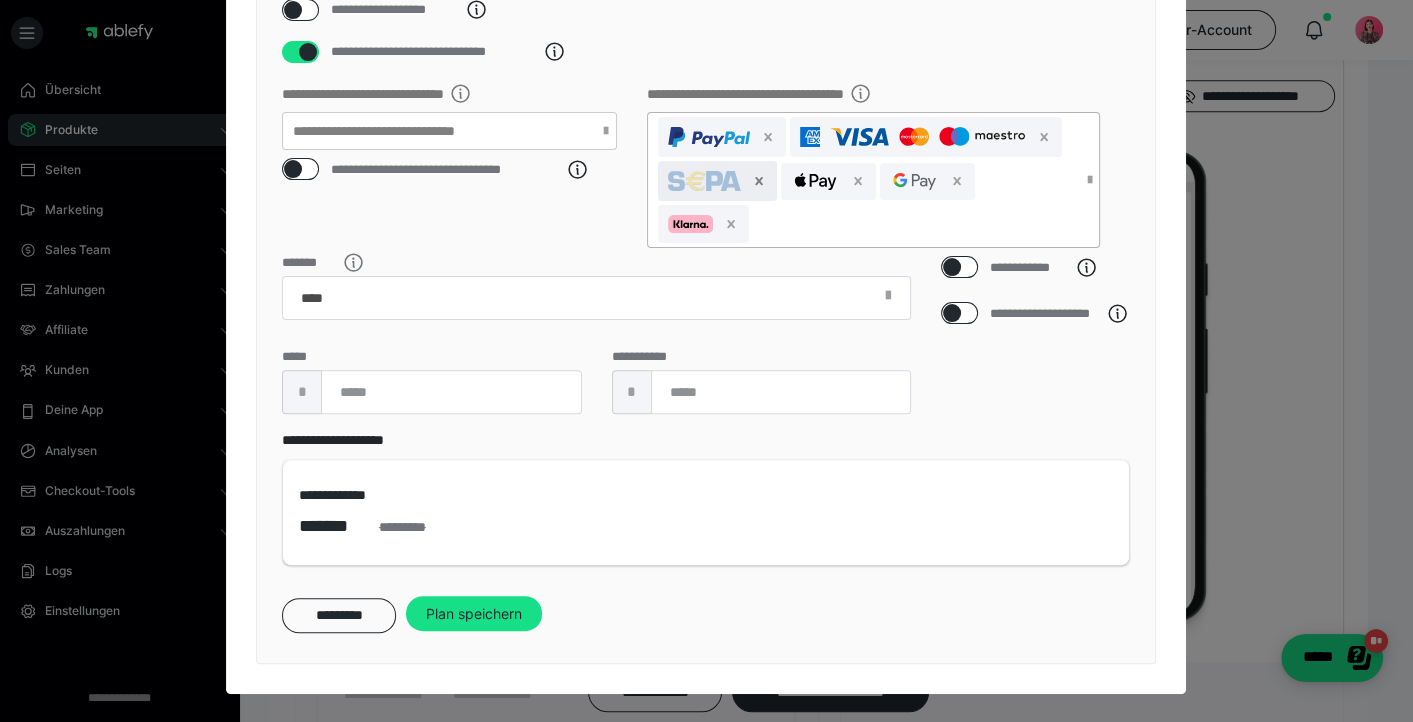 scroll, scrollTop: 532, scrollLeft: 0, axis: vertical 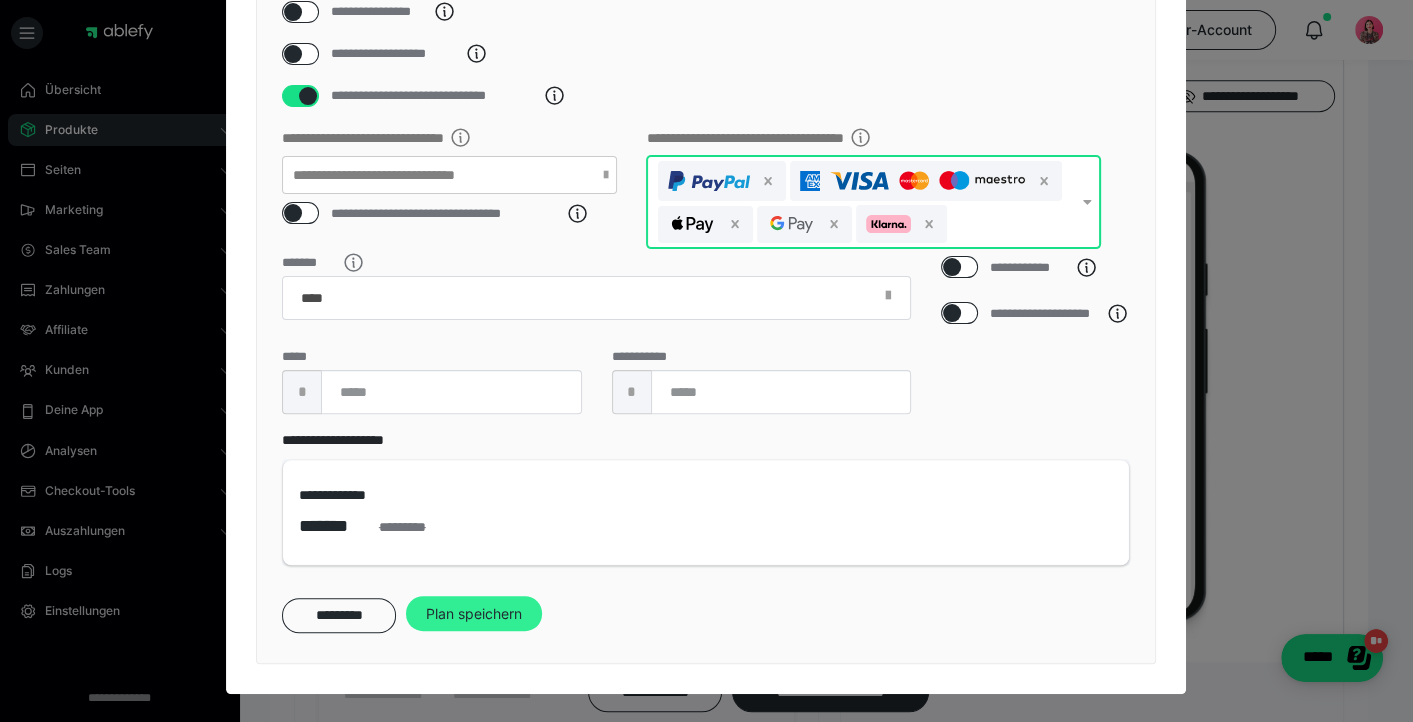 click on "Plan speichern" at bounding box center (474, 614) 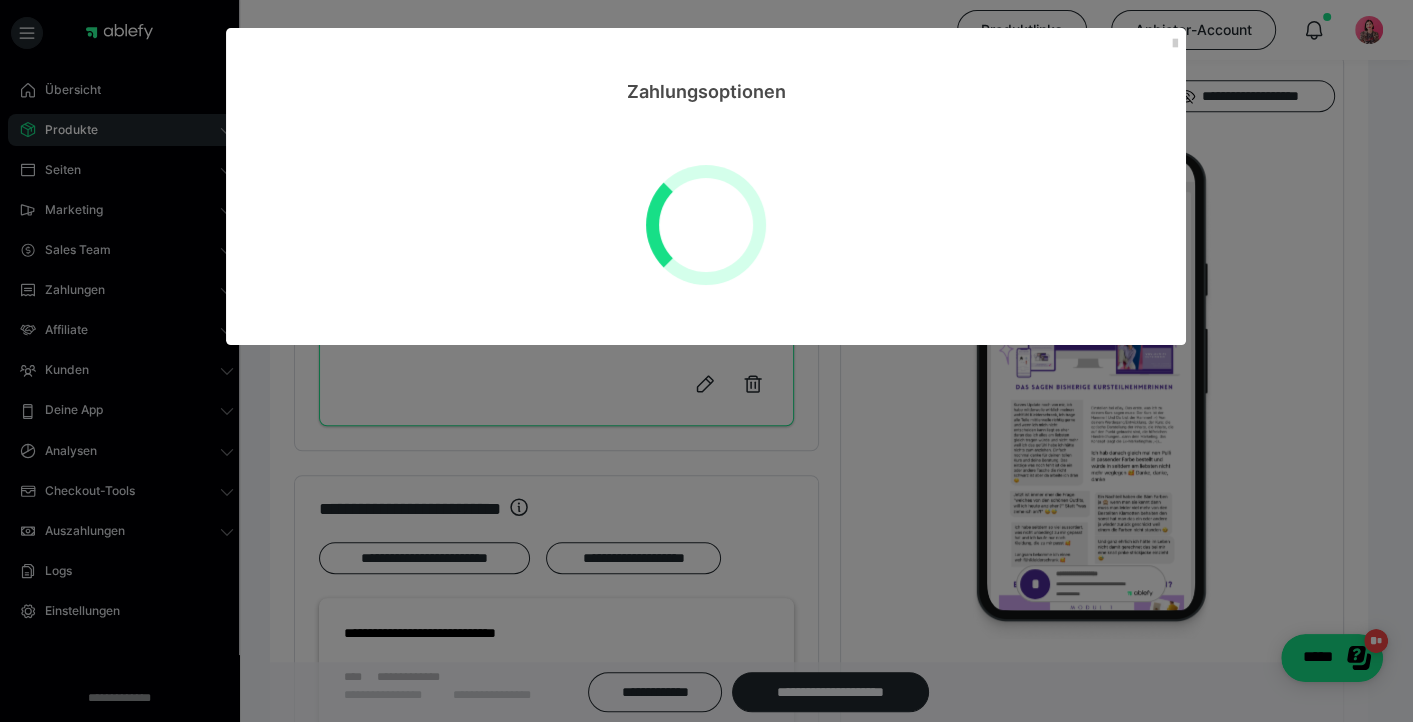scroll, scrollTop: 0, scrollLeft: 0, axis: both 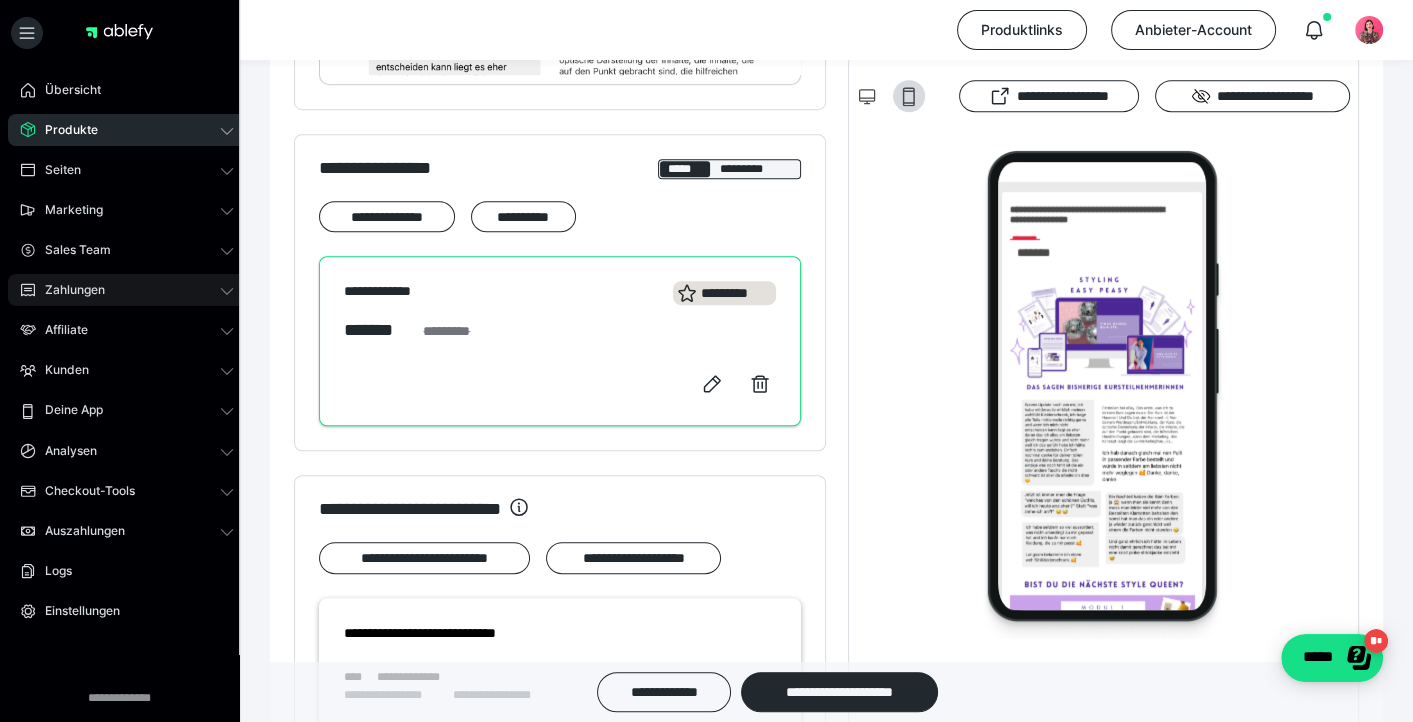click on "Zahlungen" at bounding box center (68, 290) 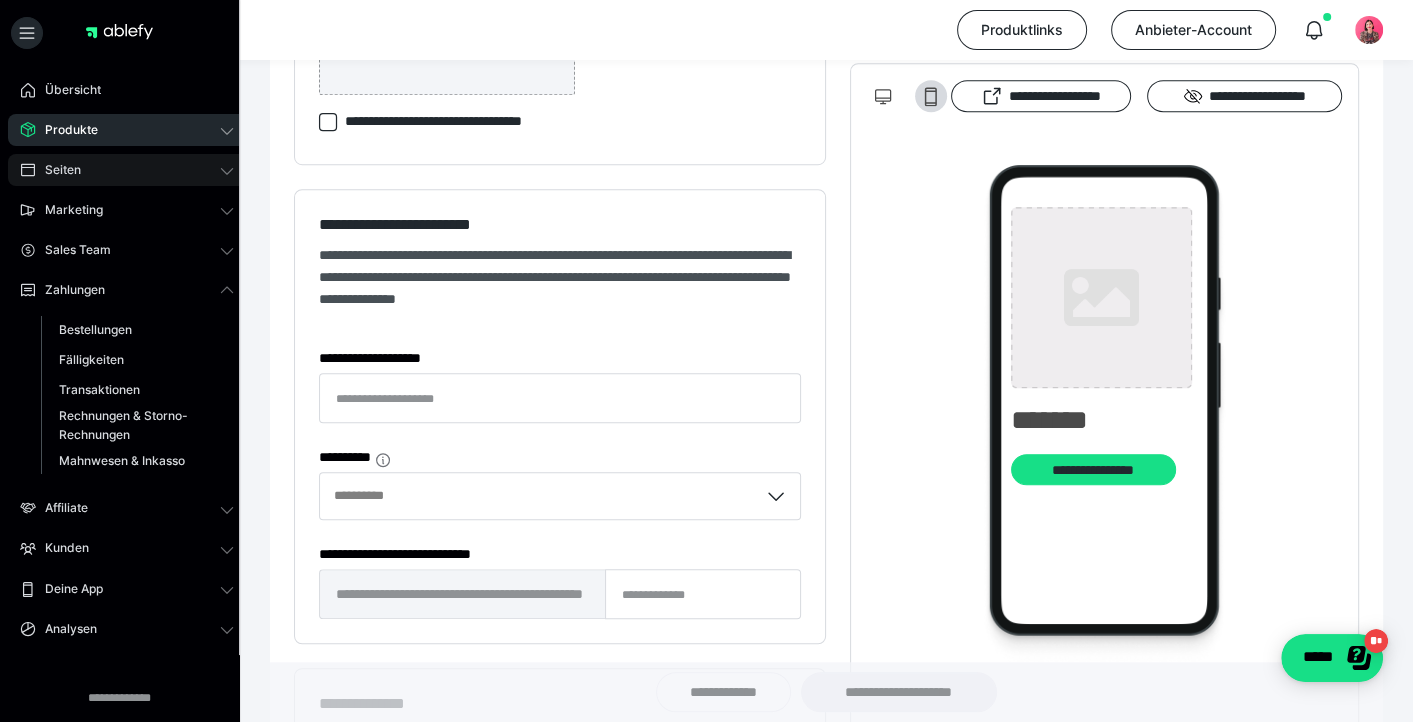 type on "**********" 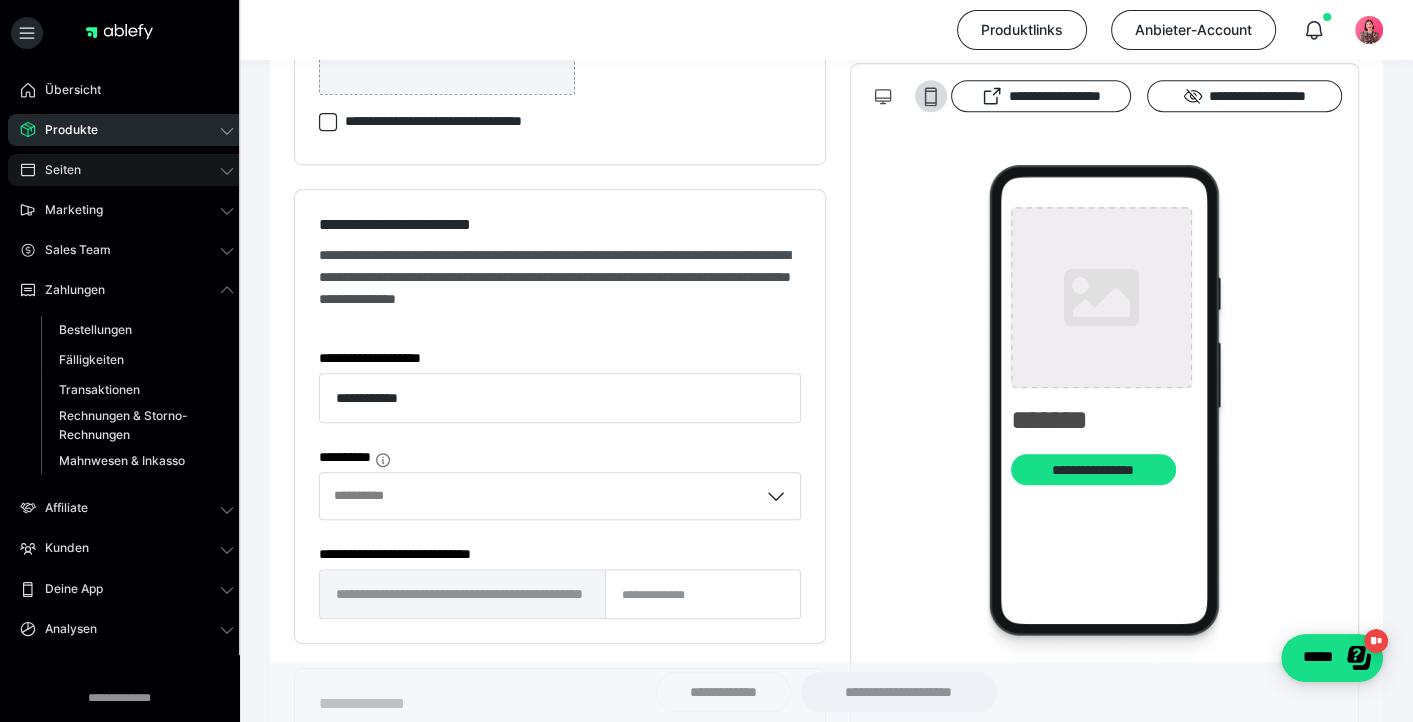 scroll, scrollTop: 0, scrollLeft: 0, axis: both 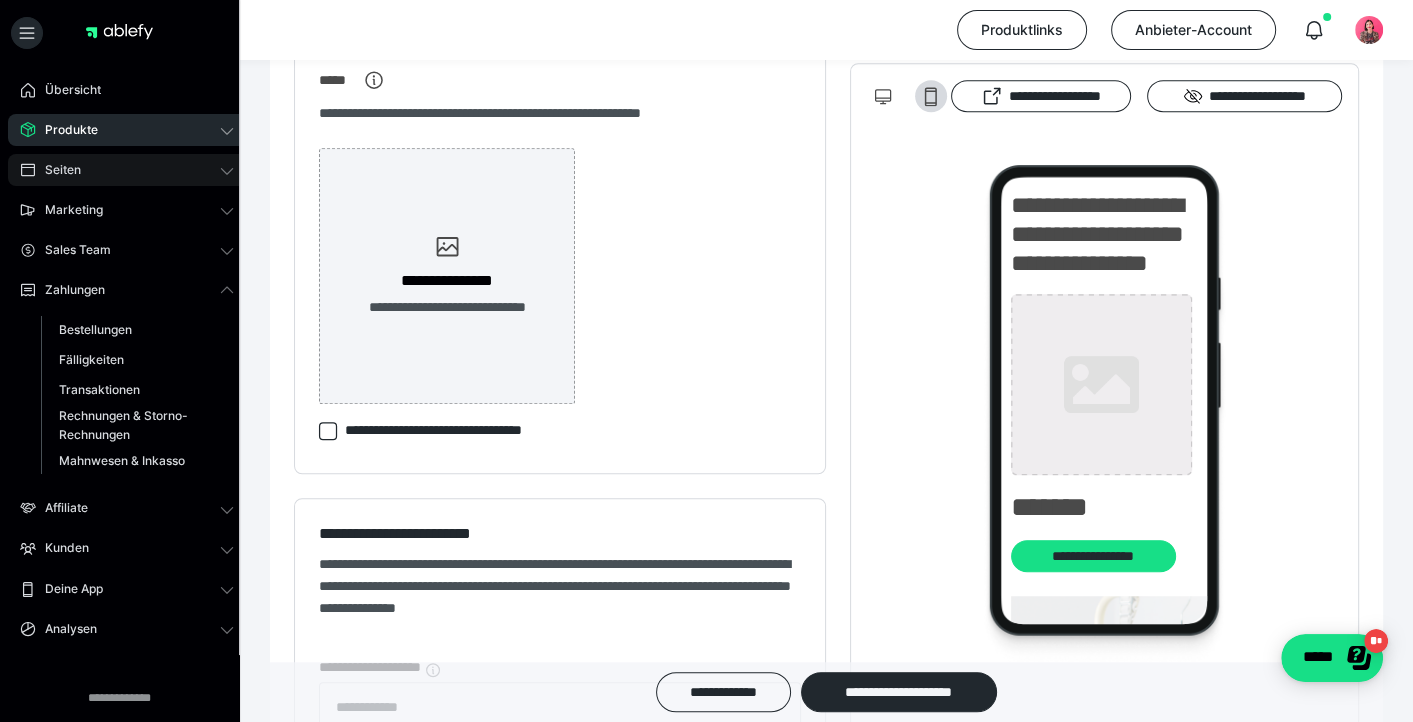 type on "**********" 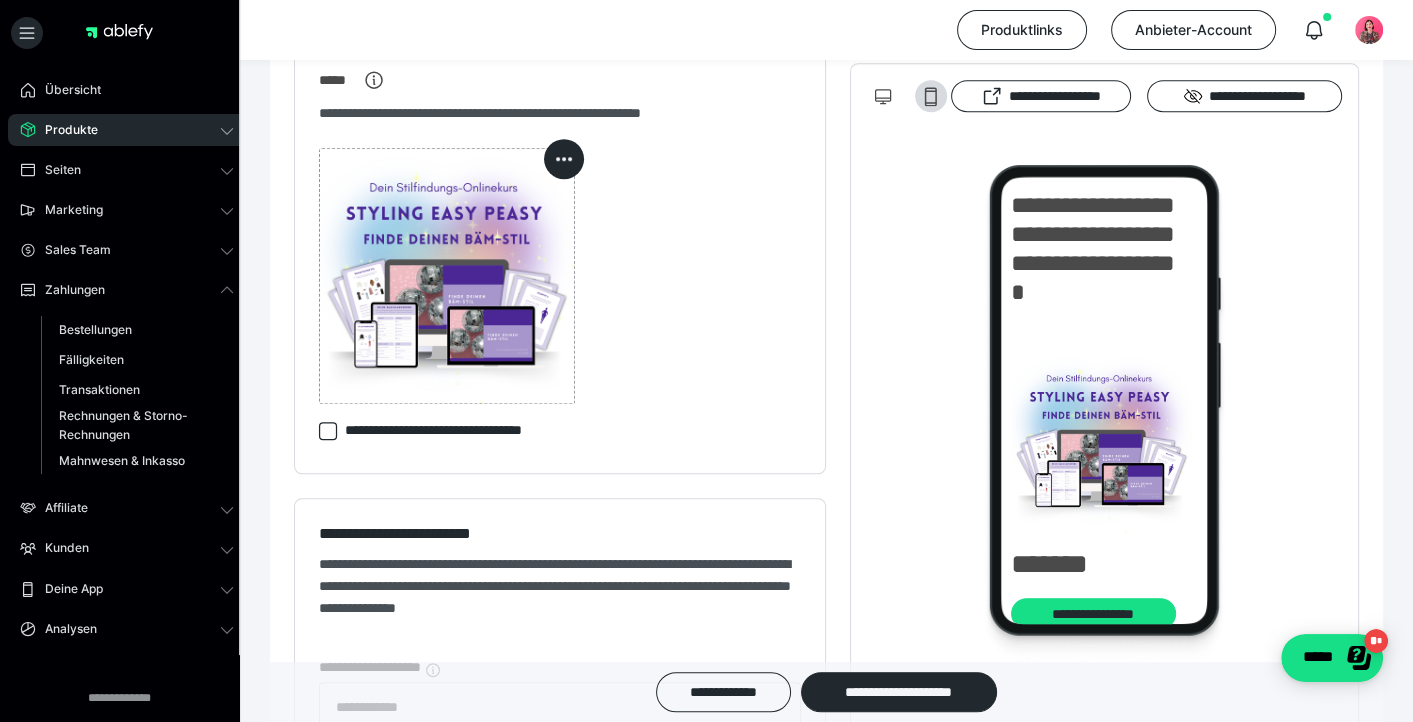 click on "Produkte" at bounding box center [64, 130] 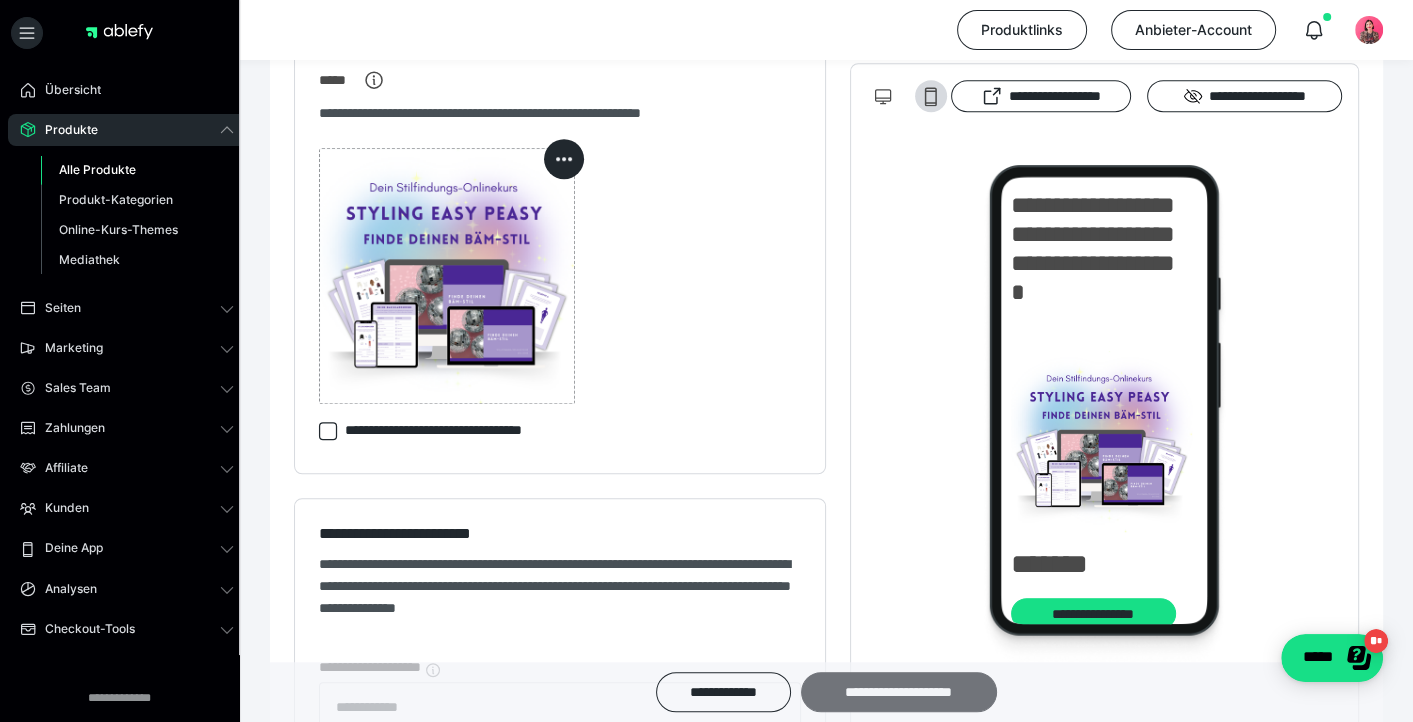 click on "**********" at bounding box center (899, 692) 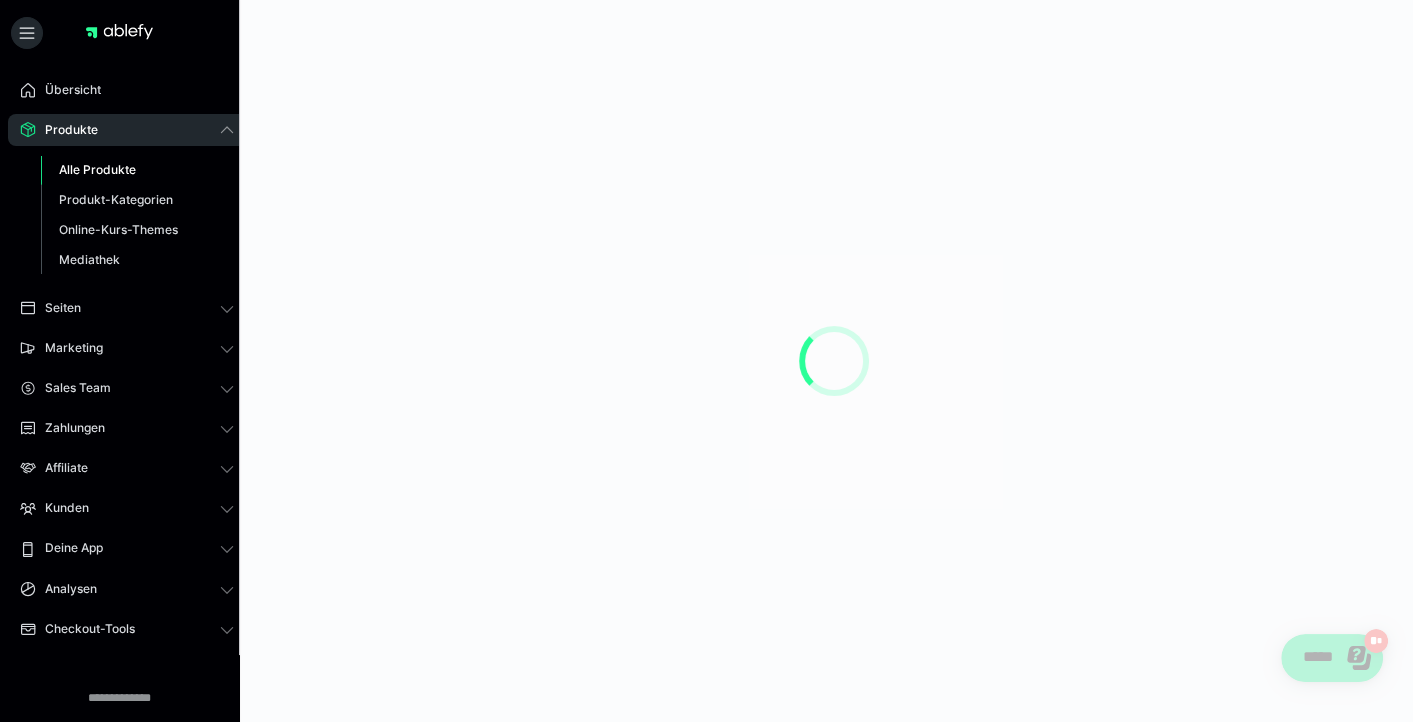 scroll, scrollTop: 0, scrollLeft: 0, axis: both 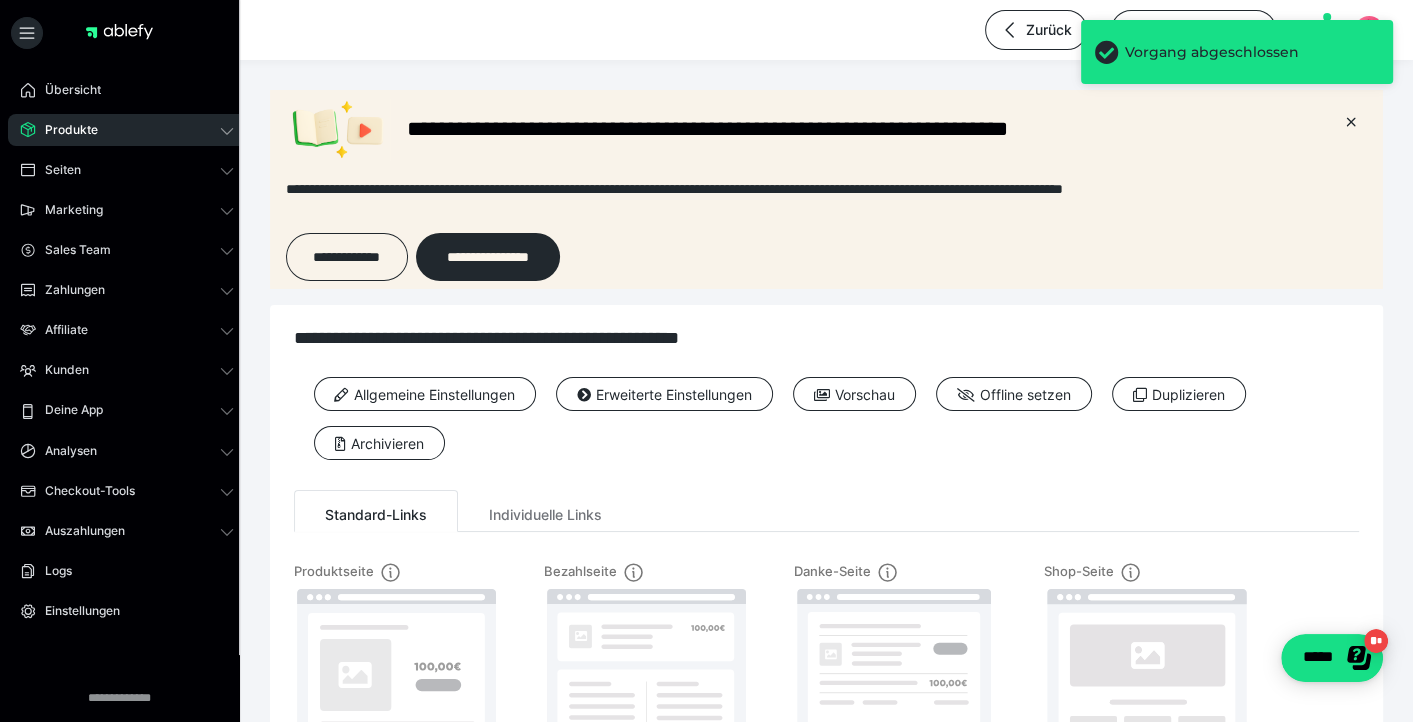 click on "Produkte" at bounding box center [127, 130] 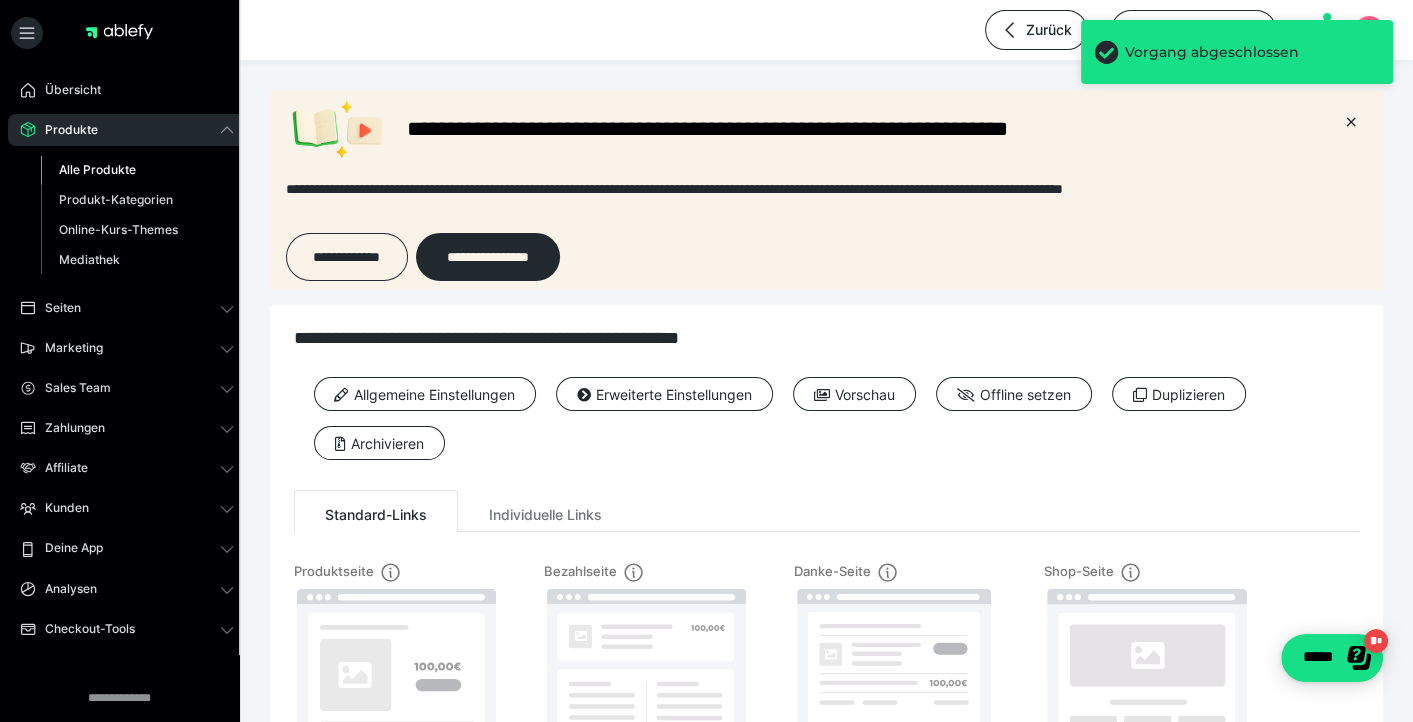 click on "Alle Produkte" at bounding box center (97, 169) 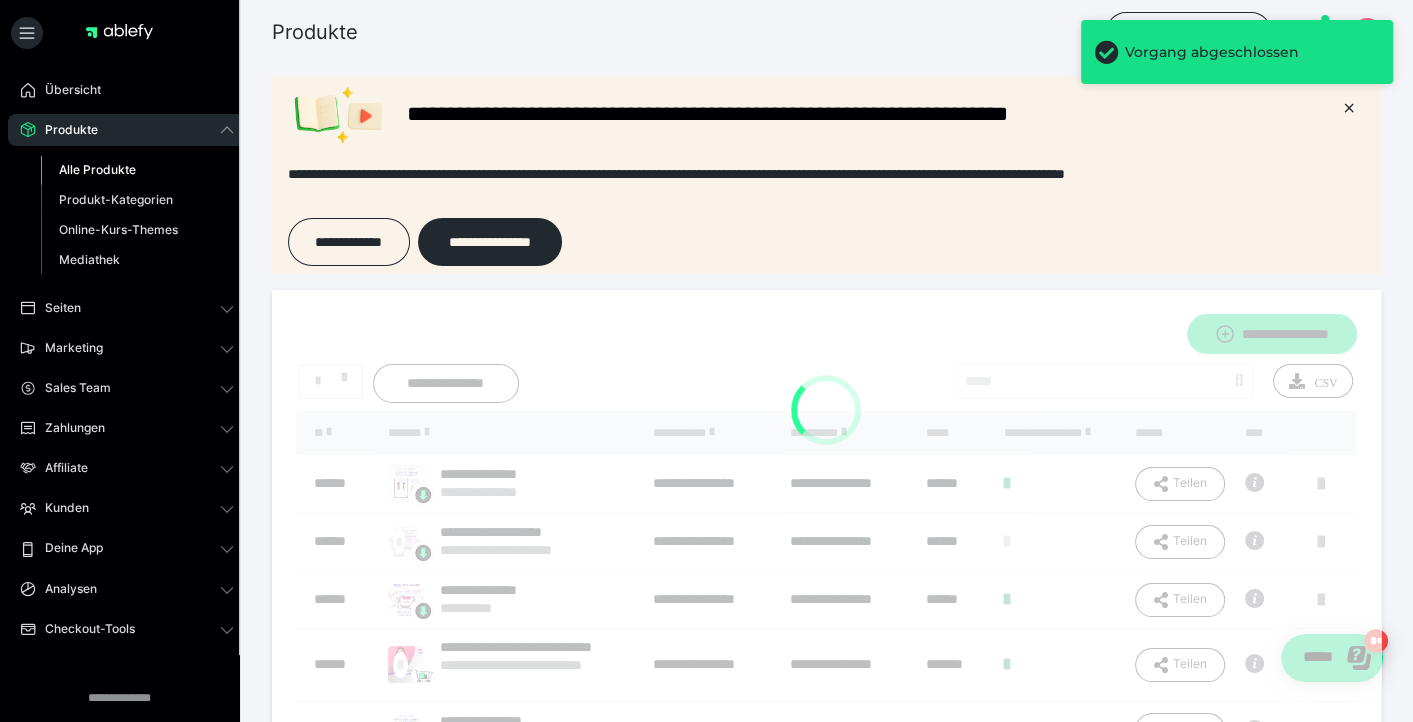 scroll, scrollTop: 0, scrollLeft: 0, axis: both 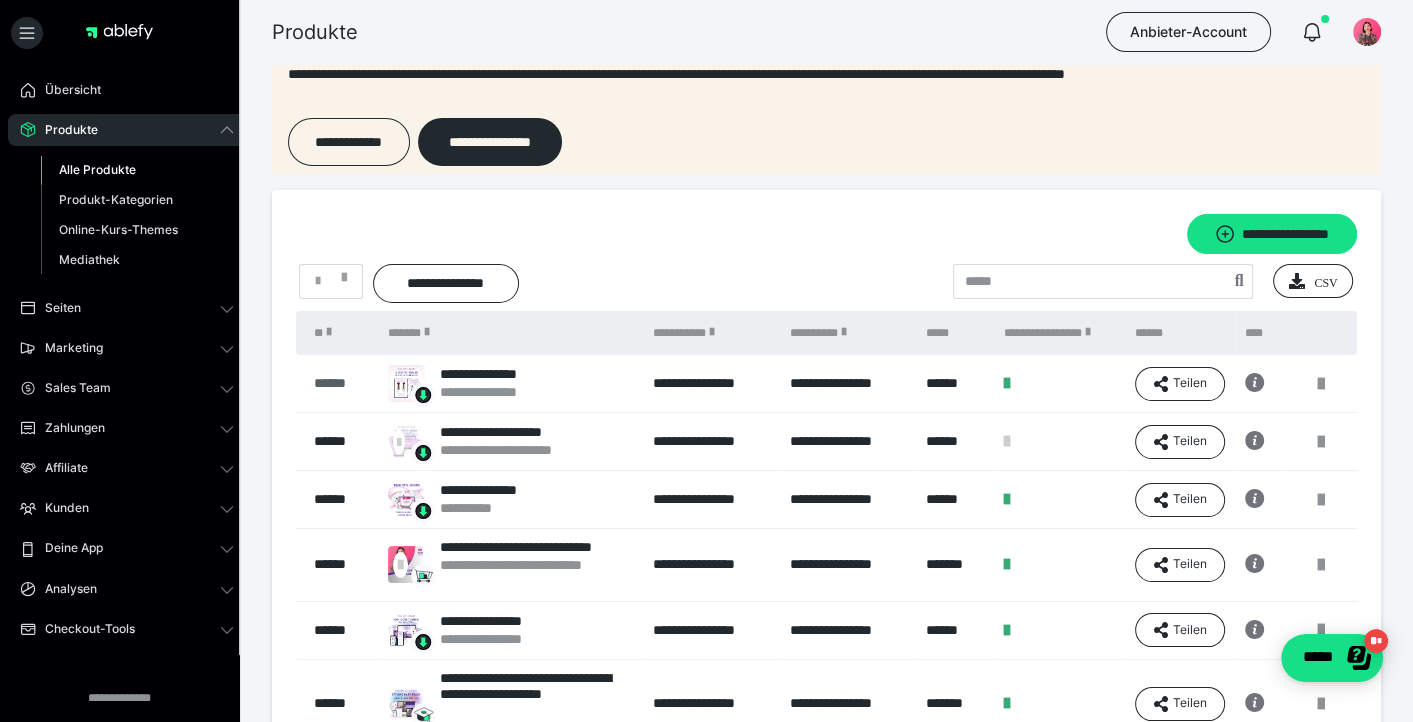 click on "******" at bounding box center (341, 383) 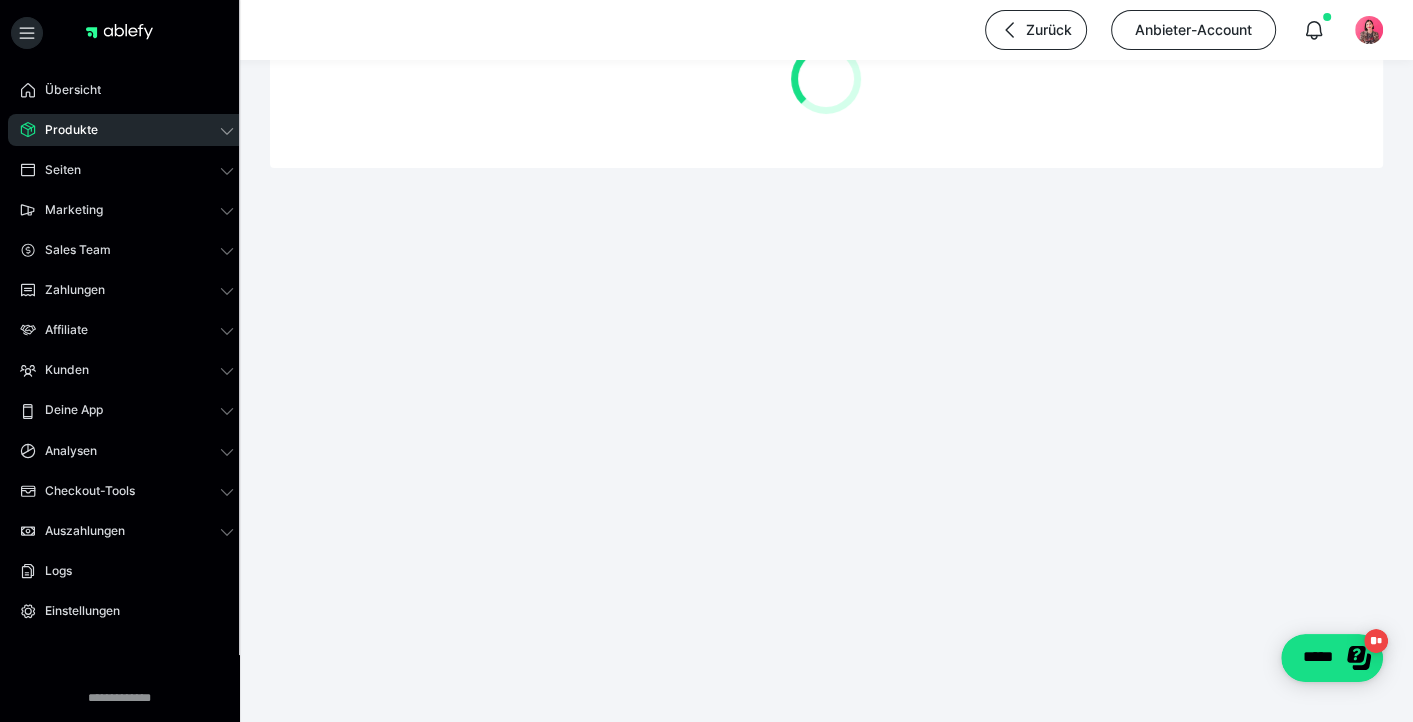scroll, scrollTop: 0, scrollLeft: 0, axis: both 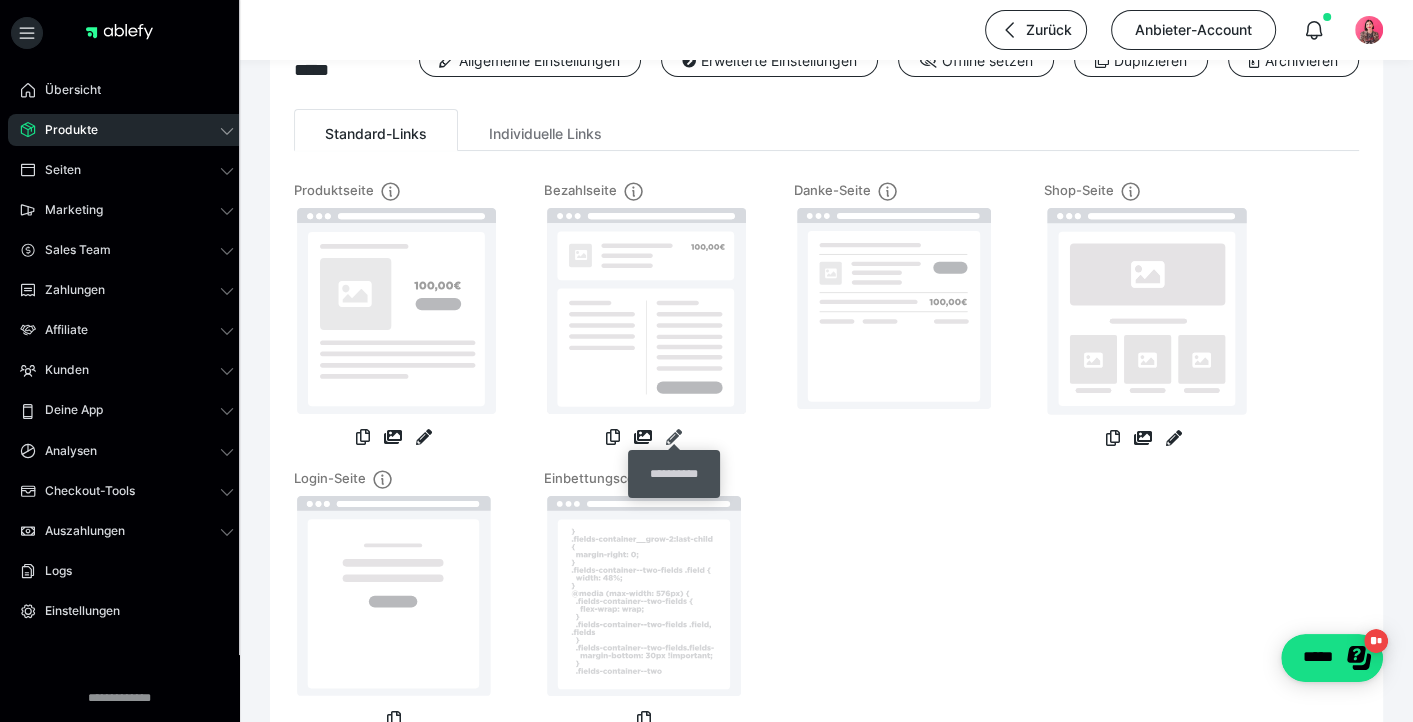 click at bounding box center [674, 437] 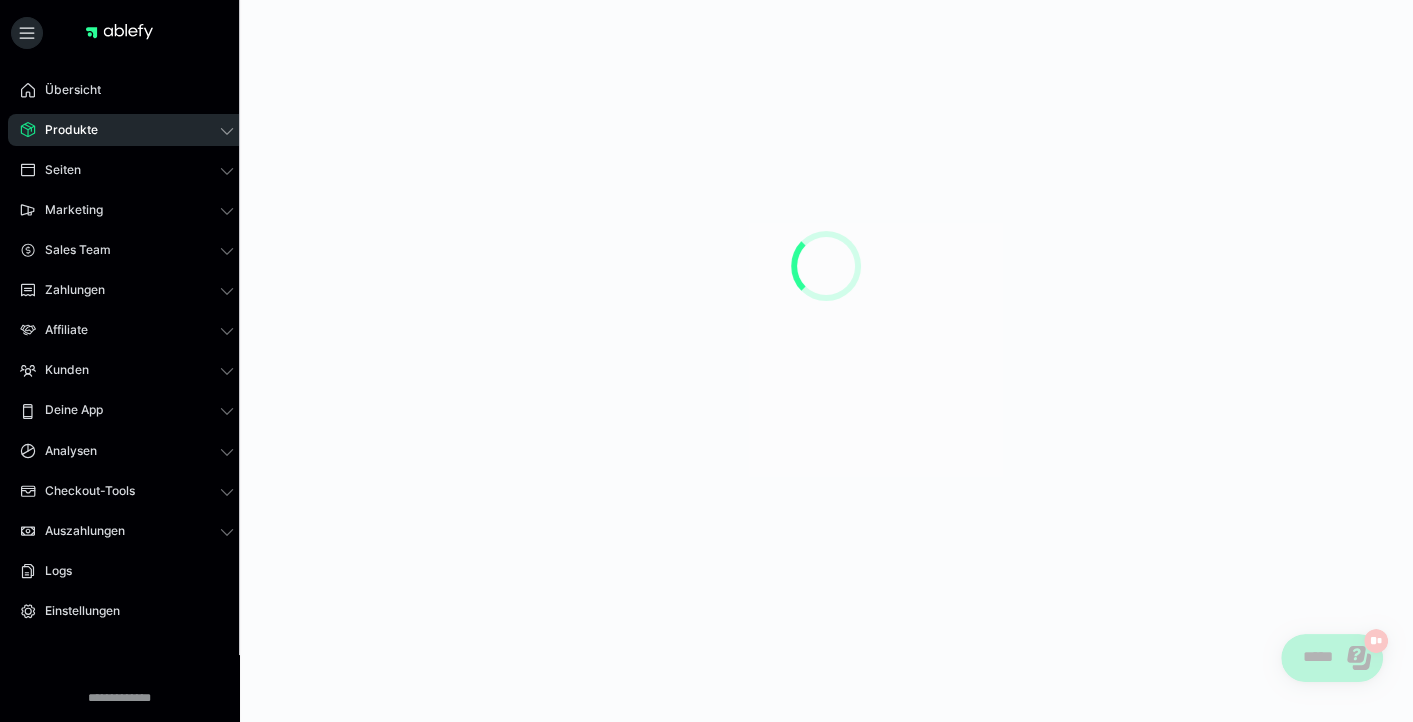 scroll, scrollTop: 0, scrollLeft: 0, axis: both 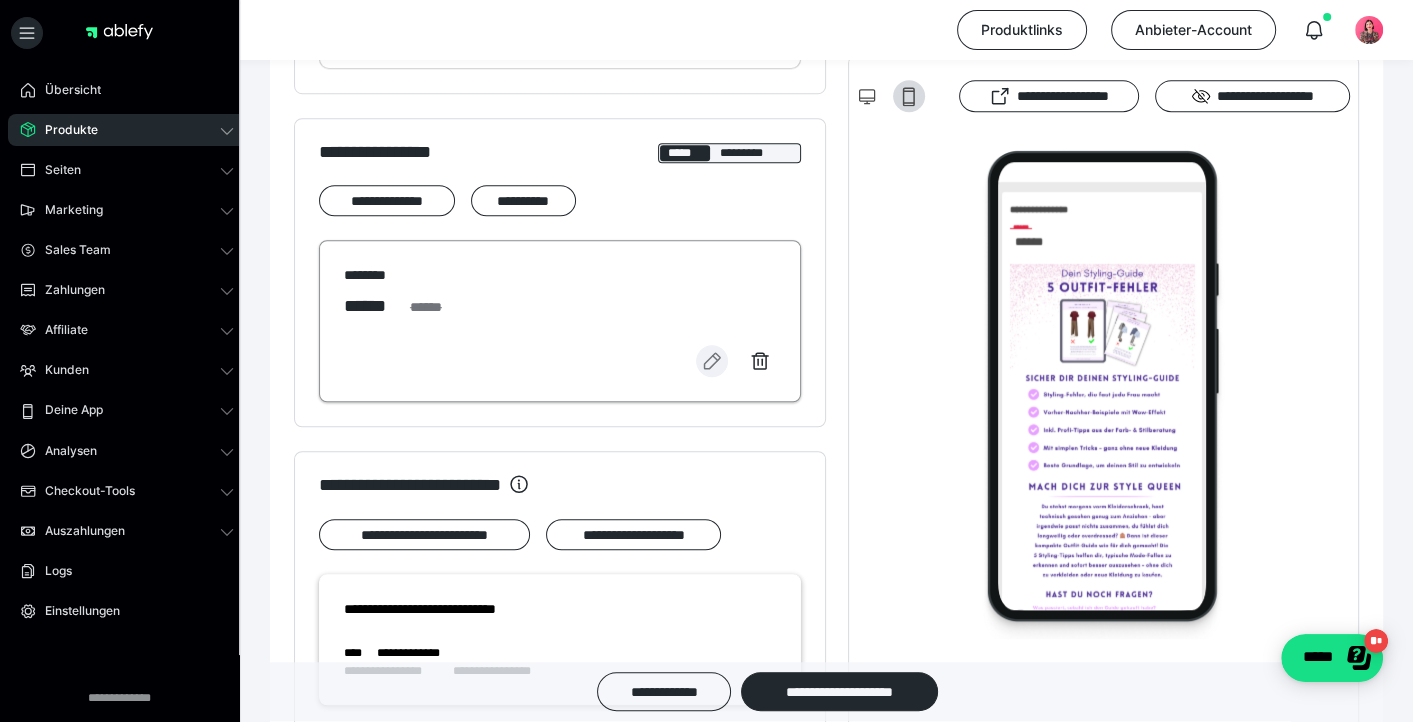 click 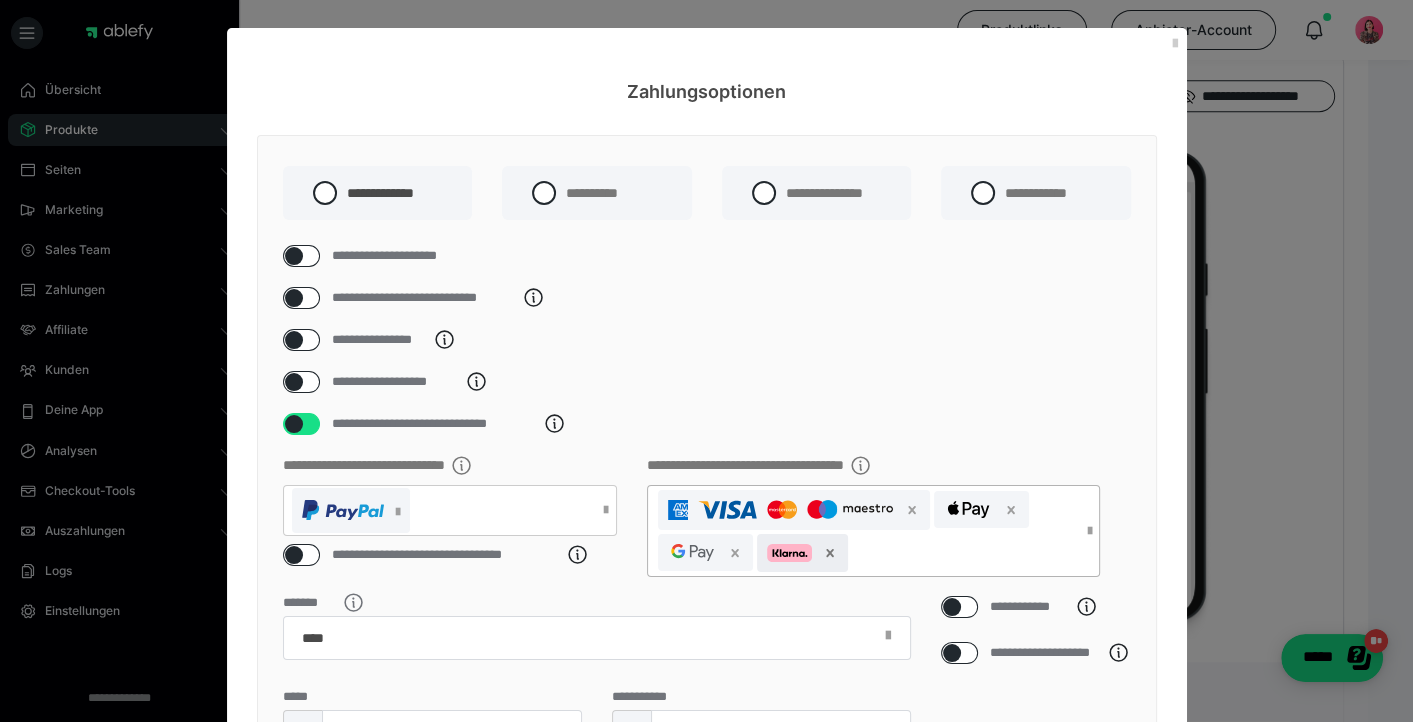 click 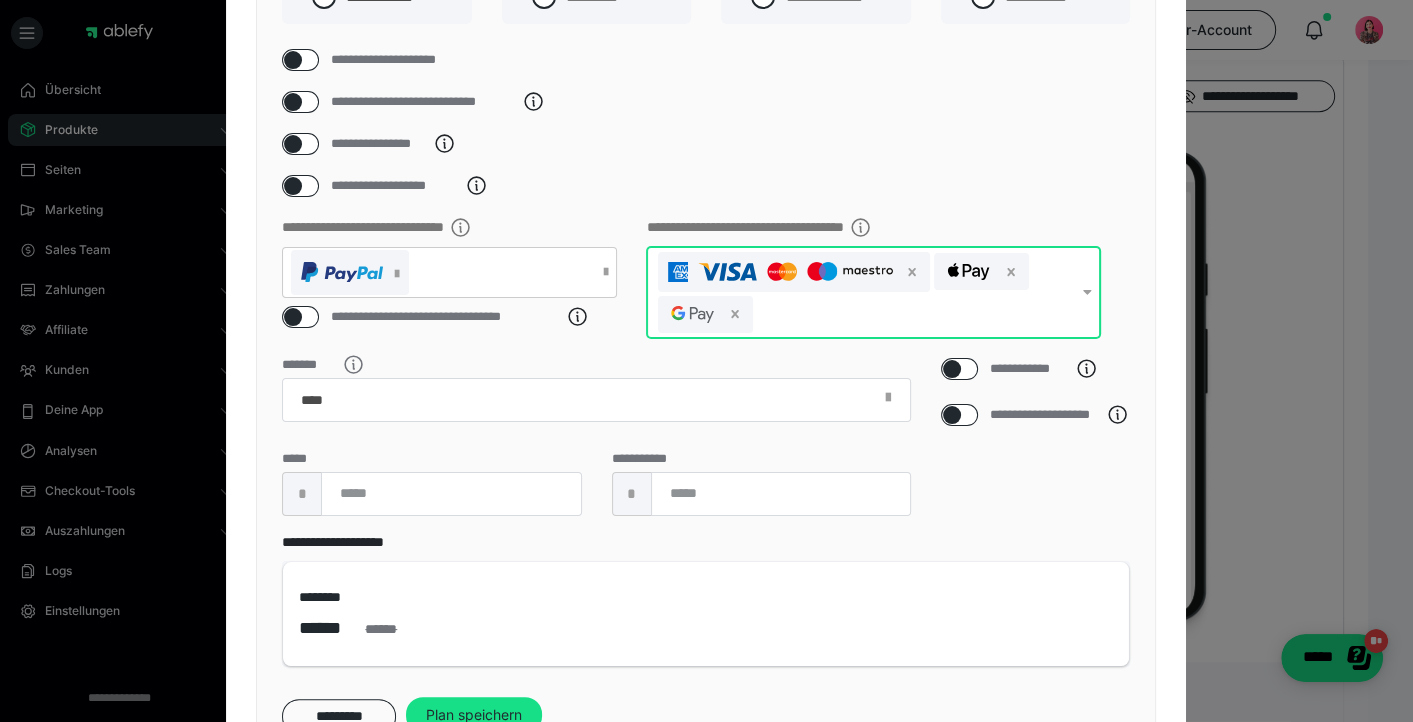 scroll, scrollTop: 317, scrollLeft: 0, axis: vertical 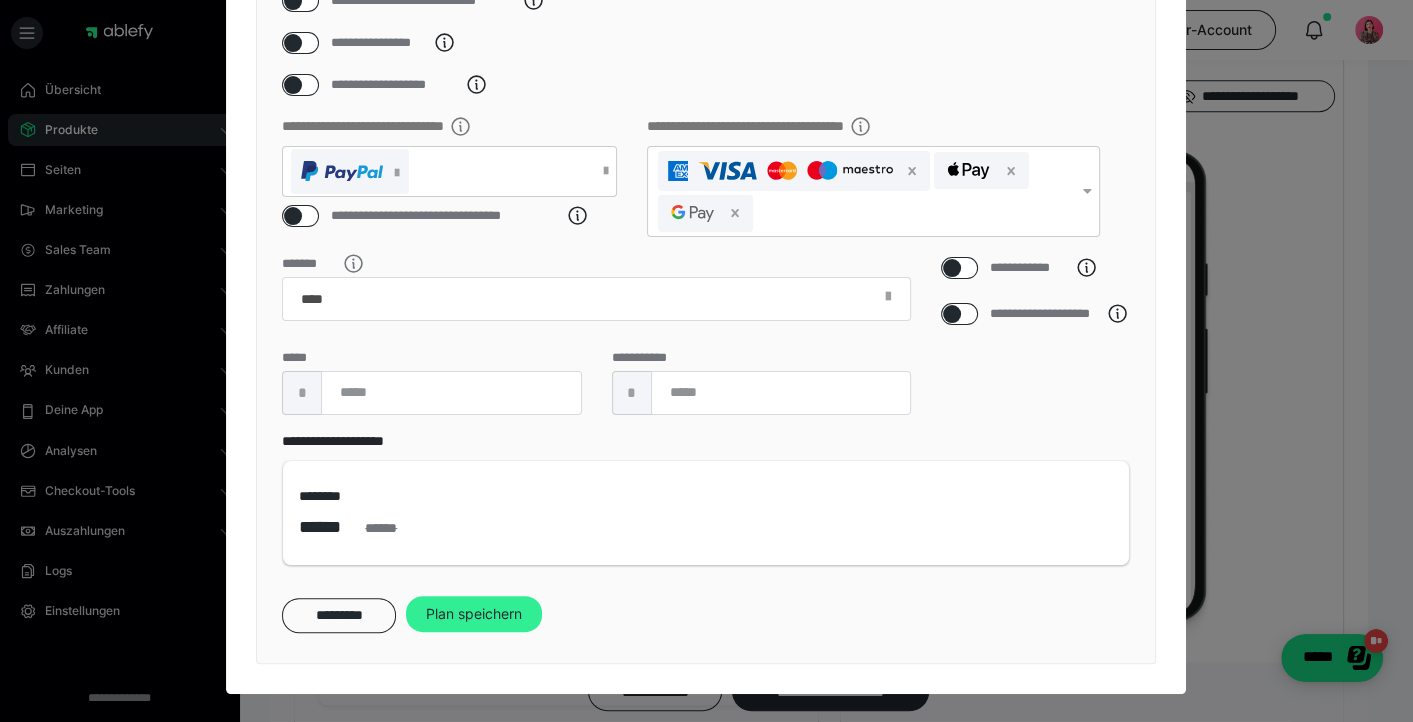 click on "Plan speichern" at bounding box center (474, 614) 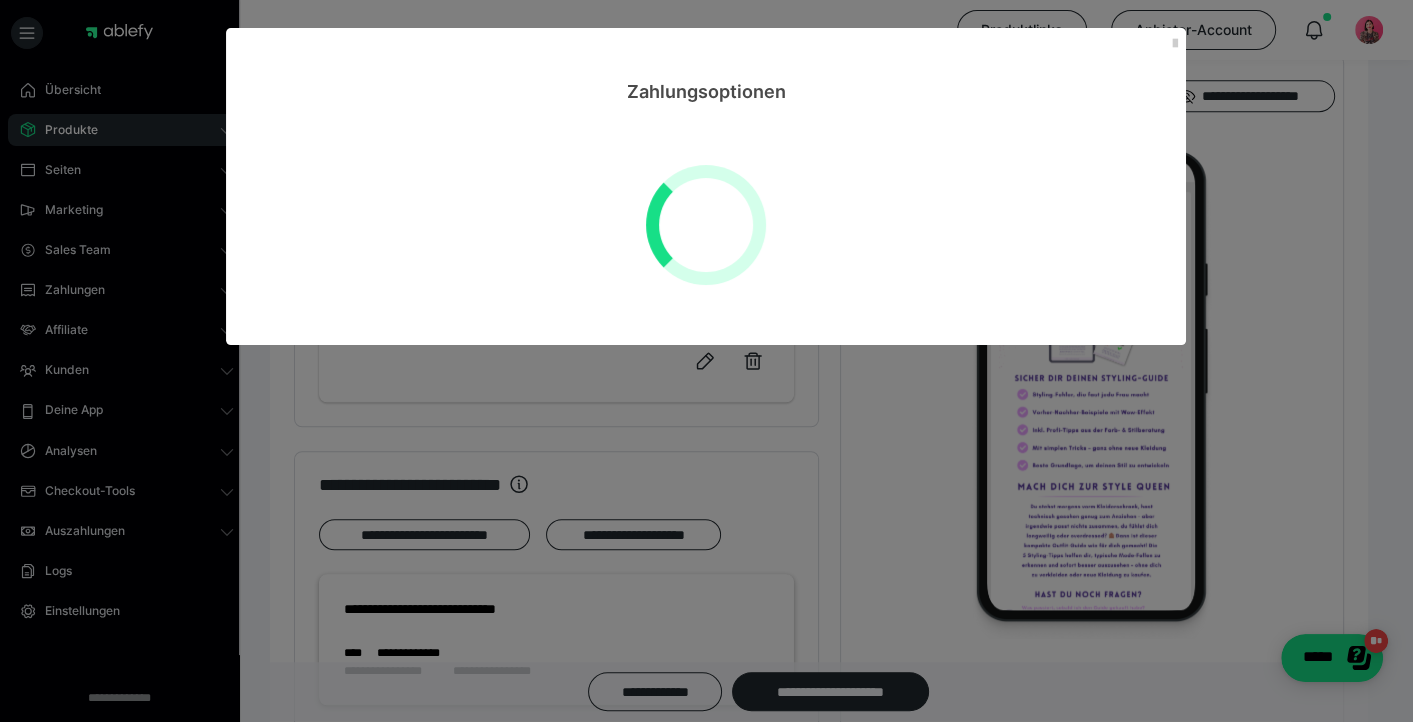 scroll, scrollTop: 0, scrollLeft: 0, axis: both 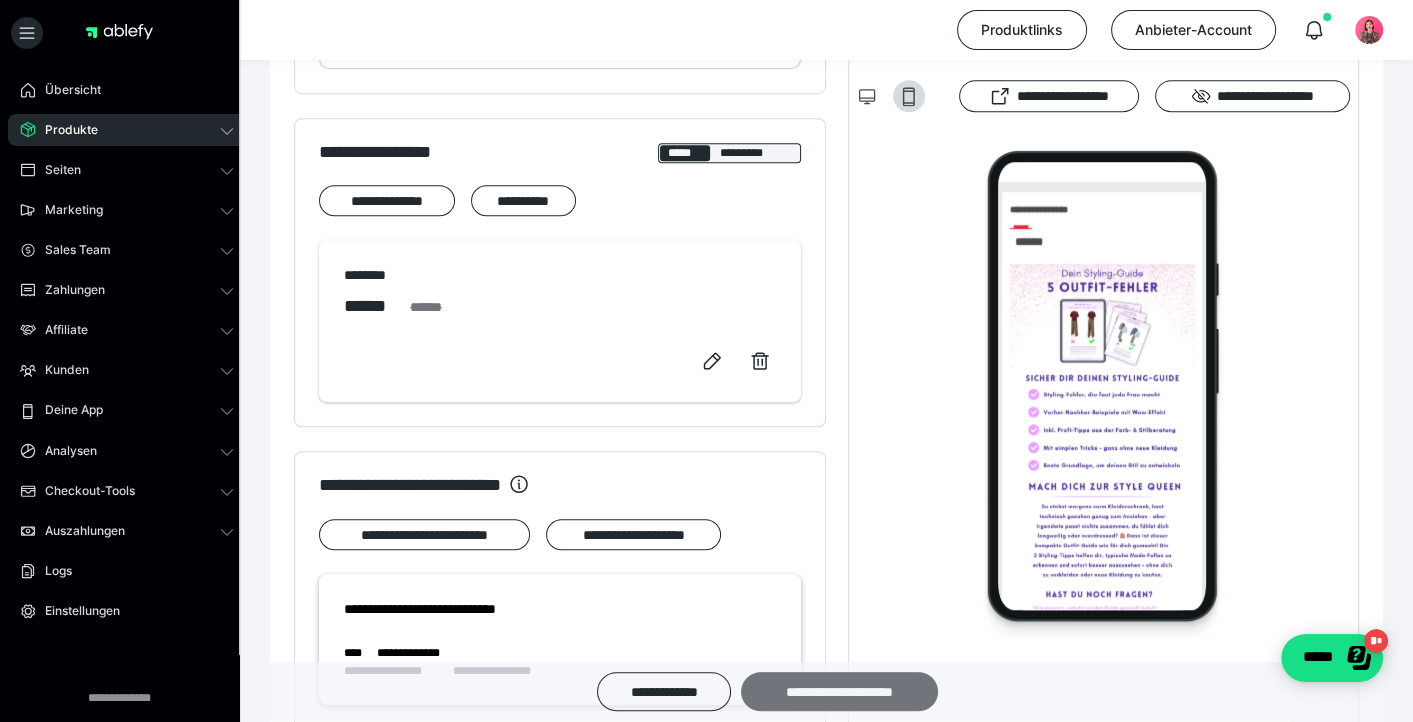 click on "**********" at bounding box center [839, 692] 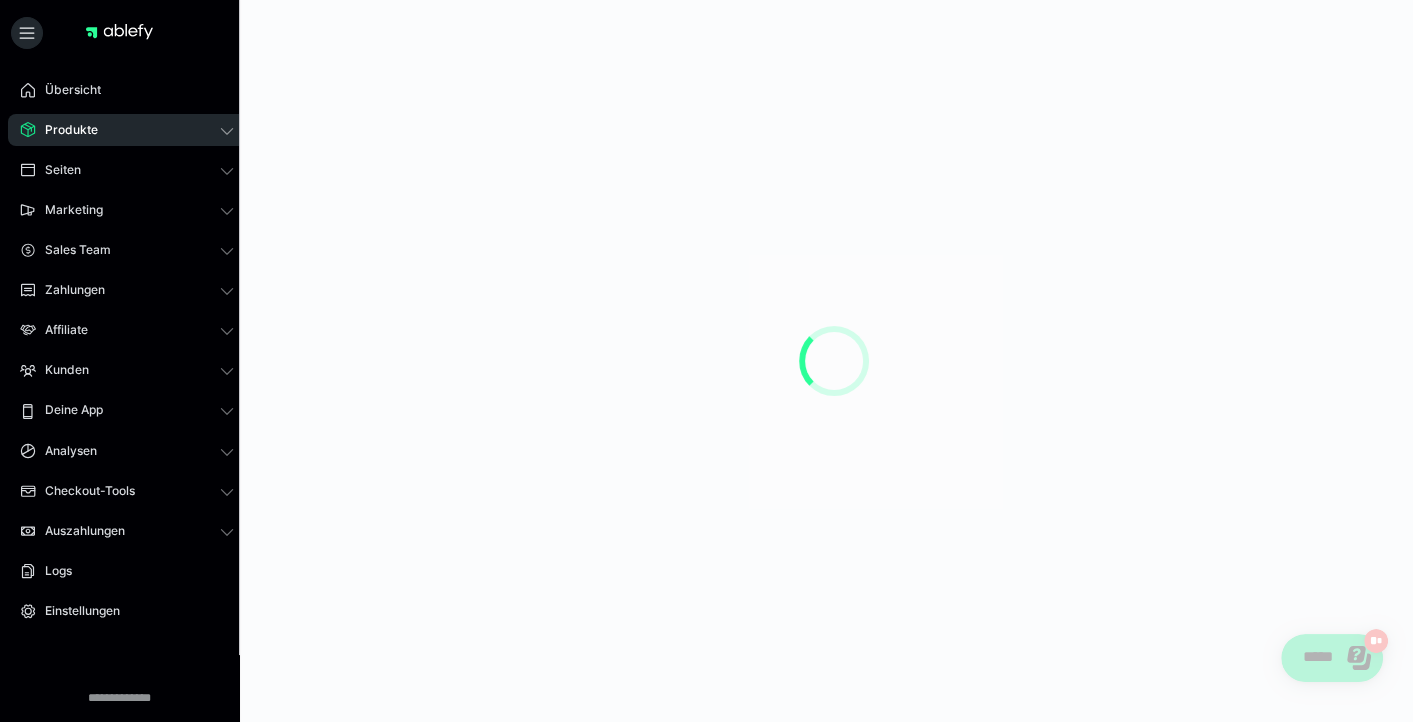 scroll, scrollTop: 0, scrollLeft: 0, axis: both 